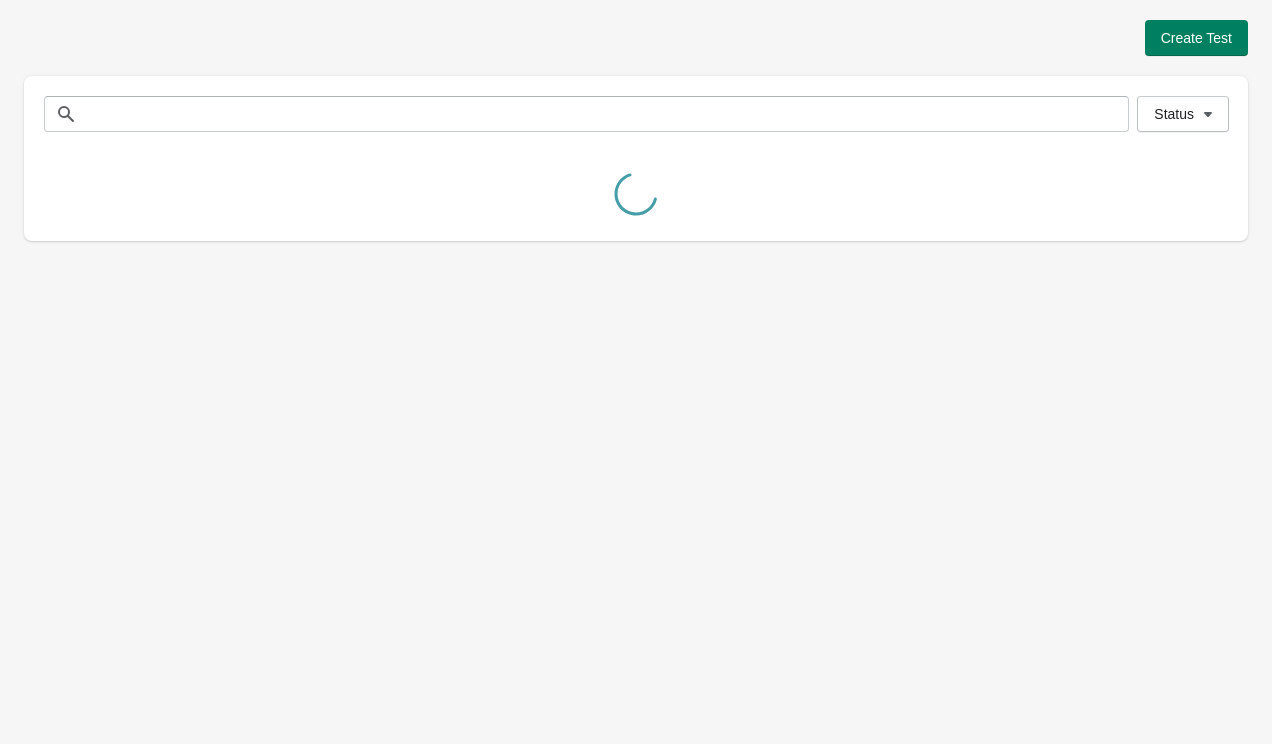 scroll, scrollTop: 0, scrollLeft: 0, axis: both 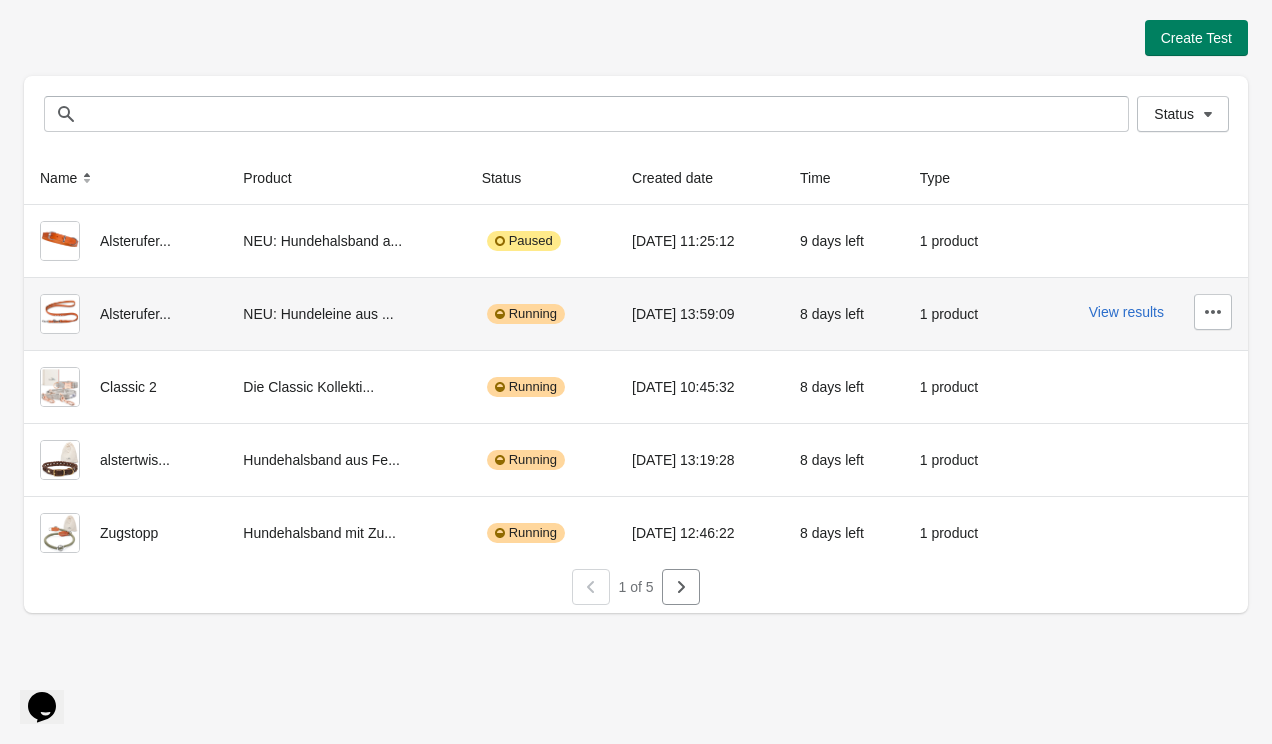 click on "1 product" at bounding box center (960, 314) 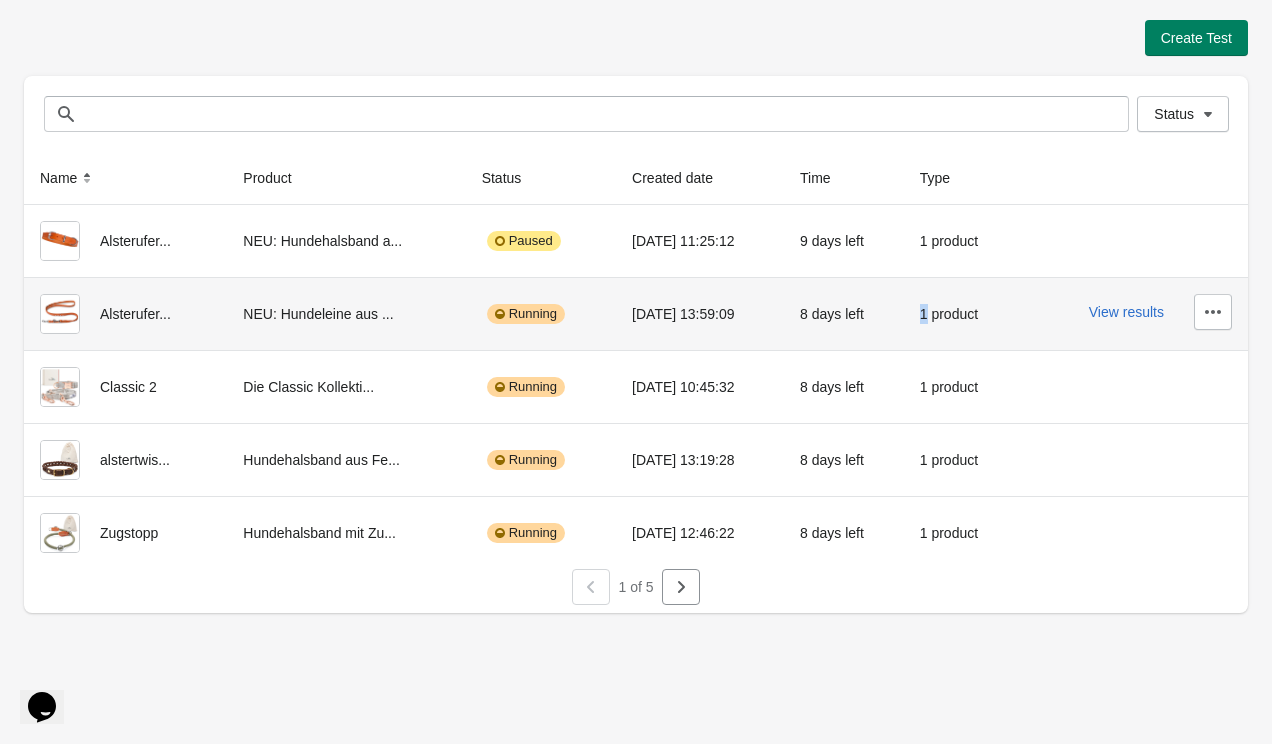 click on "1 product" at bounding box center (960, 314) 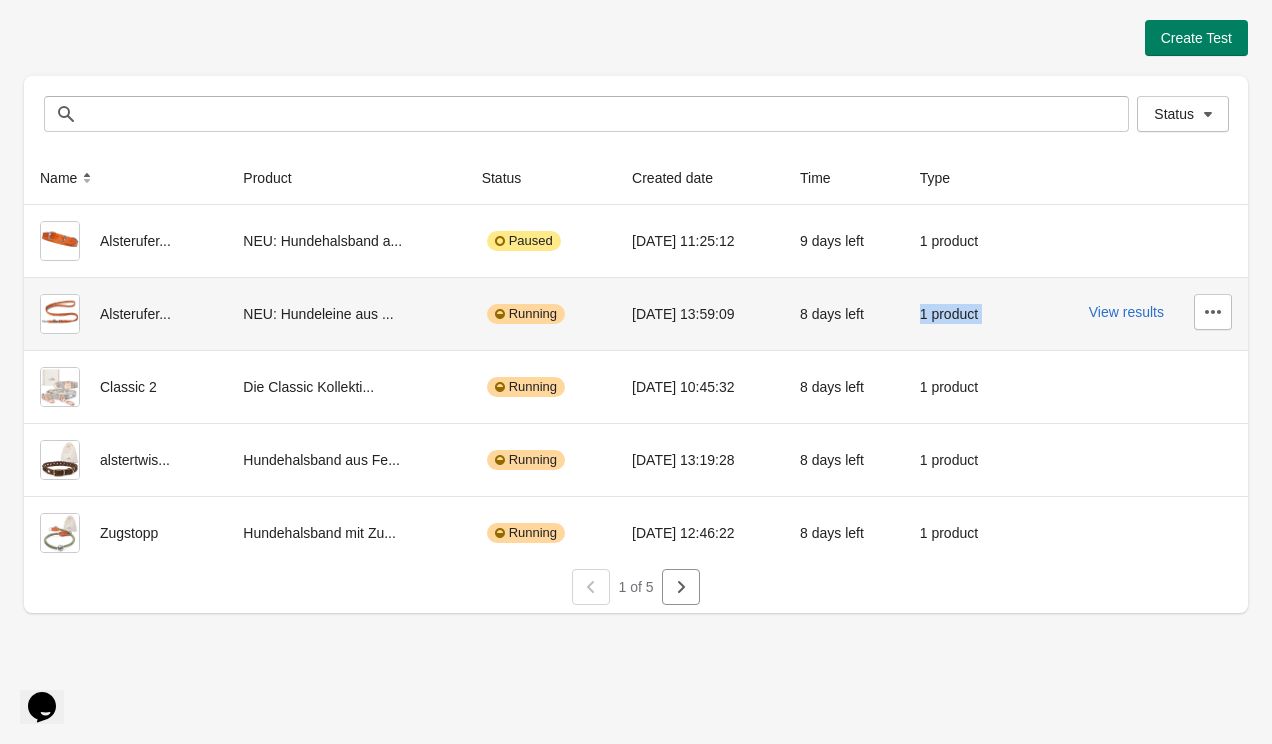 click on "1 product" at bounding box center (960, 314) 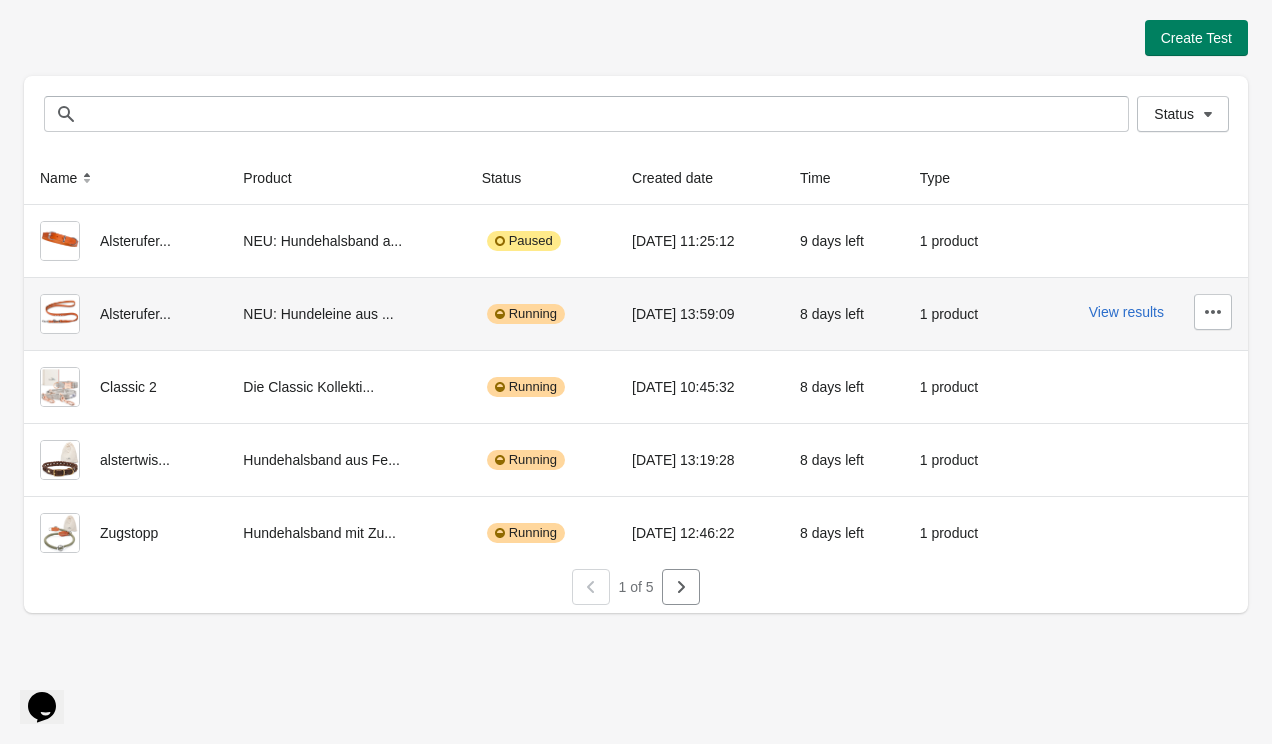 click on "1 product" at bounding box center (960, 314) 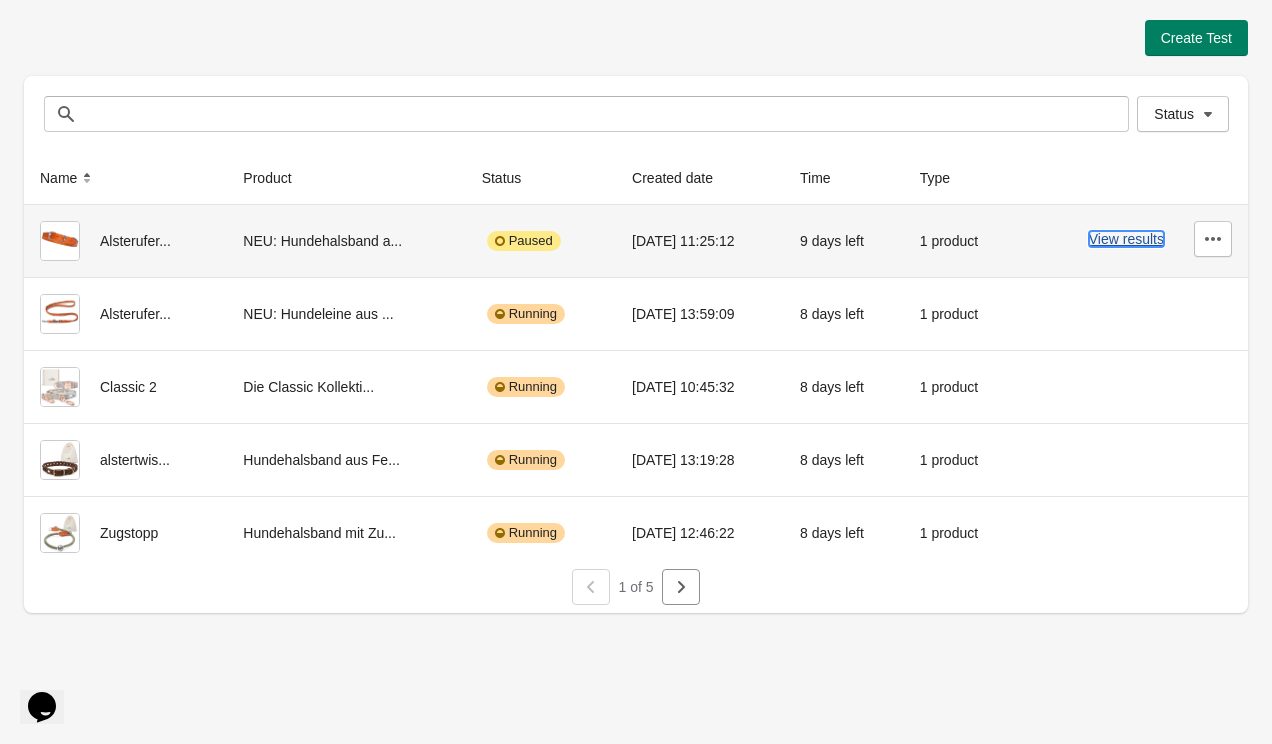click on "View results" at bounding box center [1126, 239] 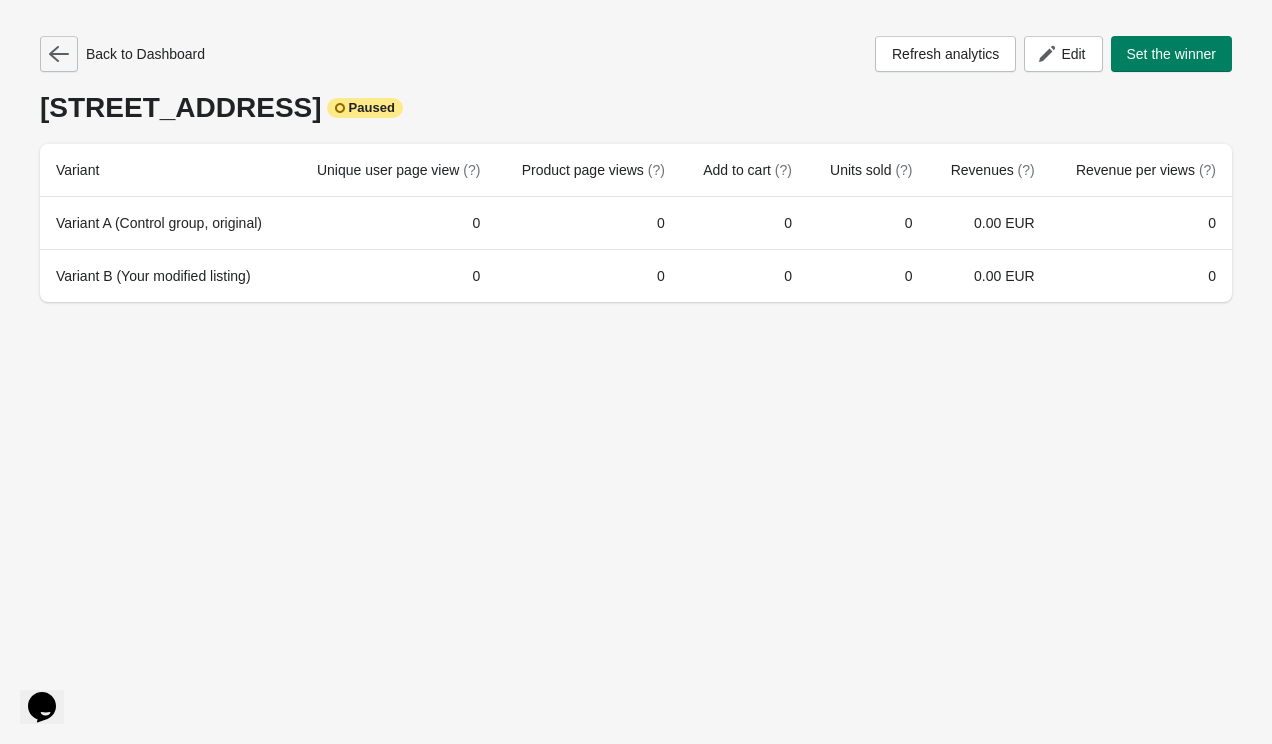 click 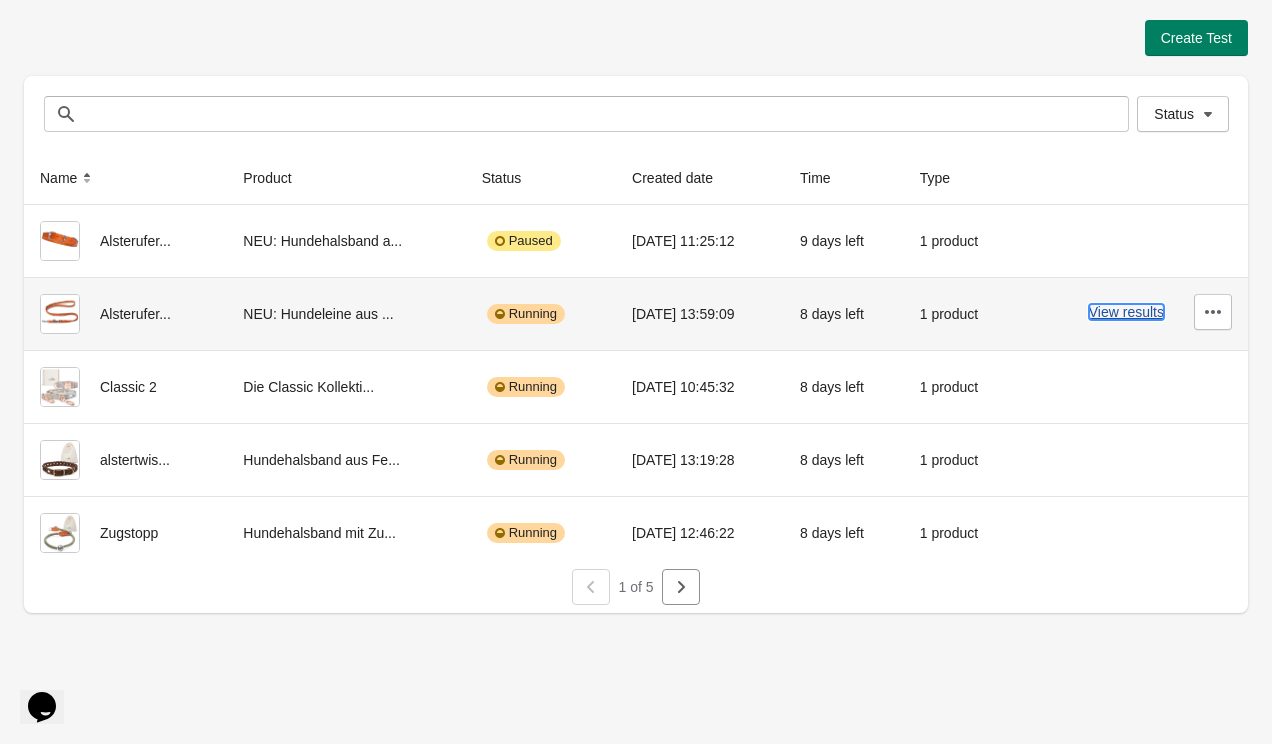 click on "View results" at bounding box center [1126, 312] 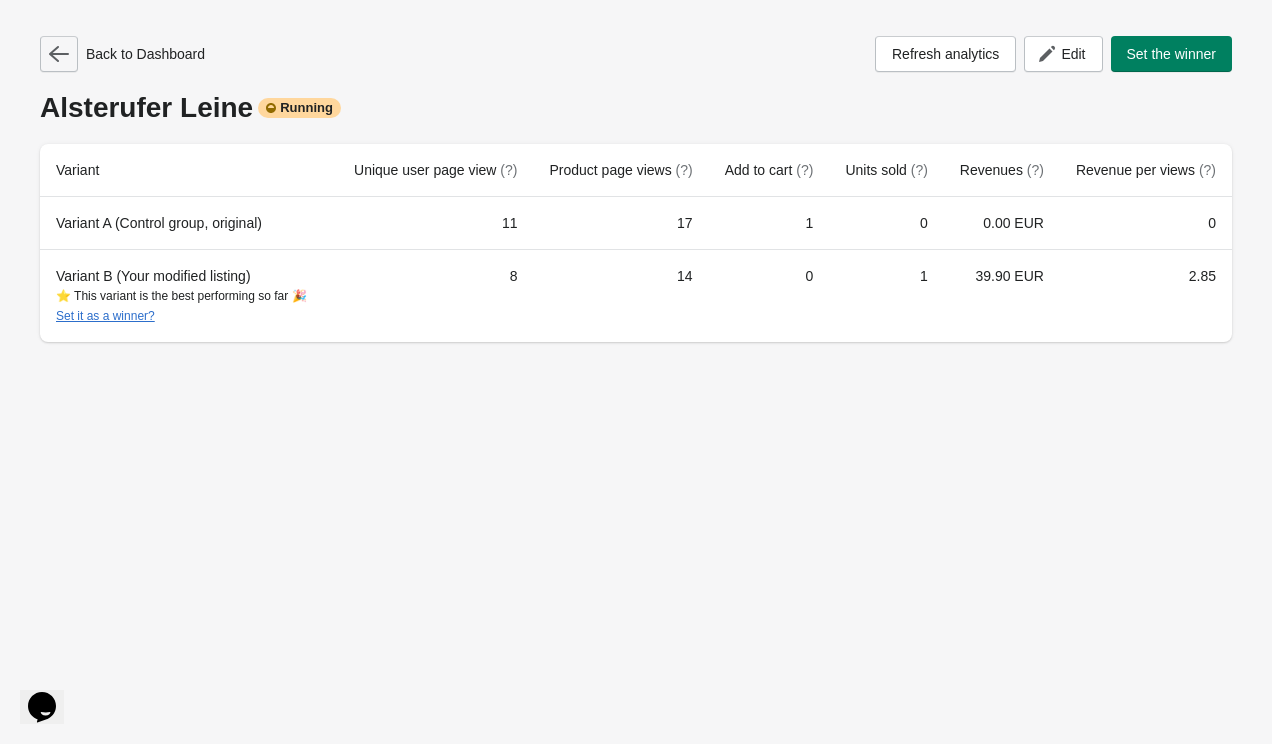 click at bounding box center (59, 54) 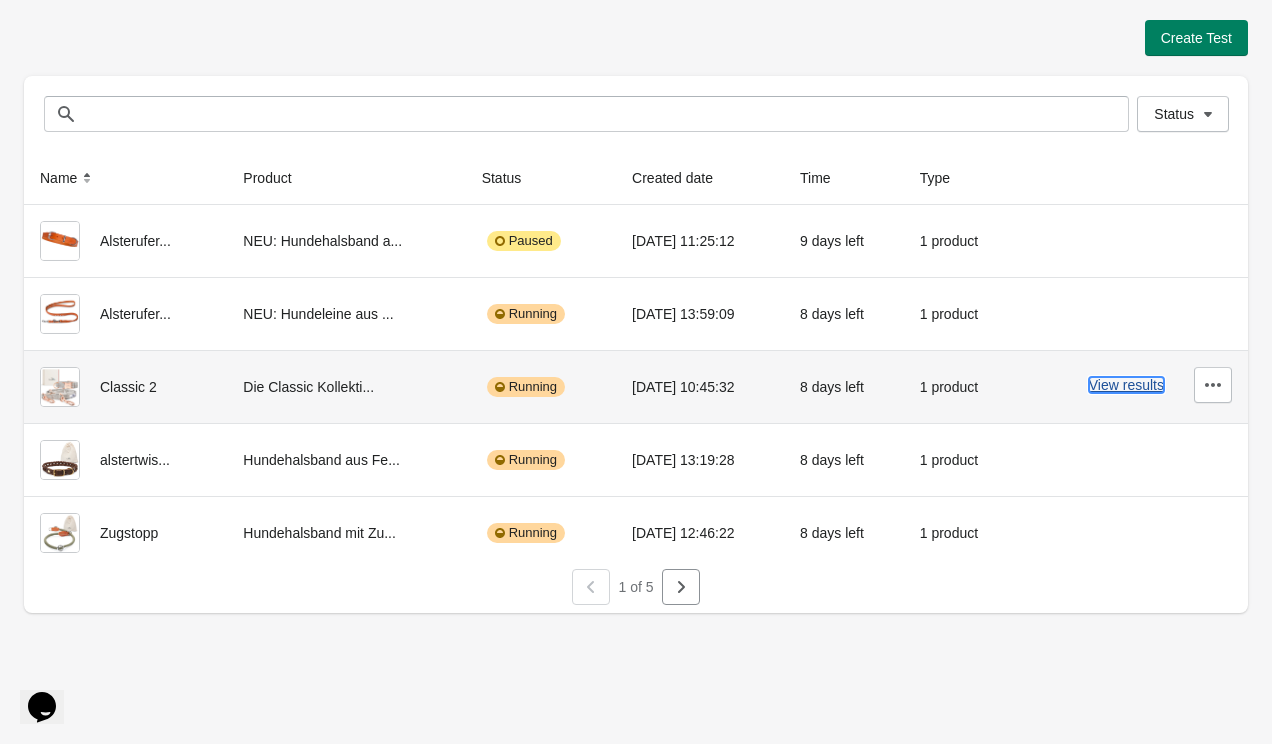 click on "View results" at bounding box center [1126, 385] 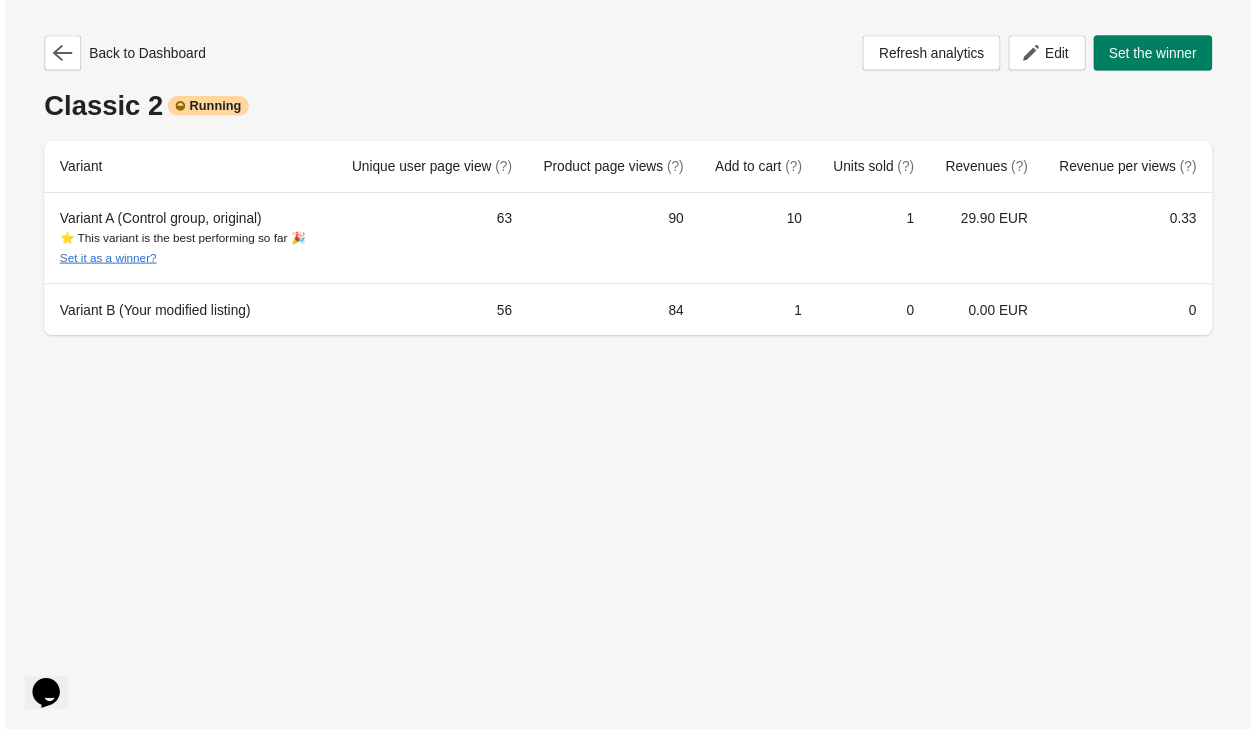 scroll, scrollTop: 0, scrollLeft: 0, axis: both 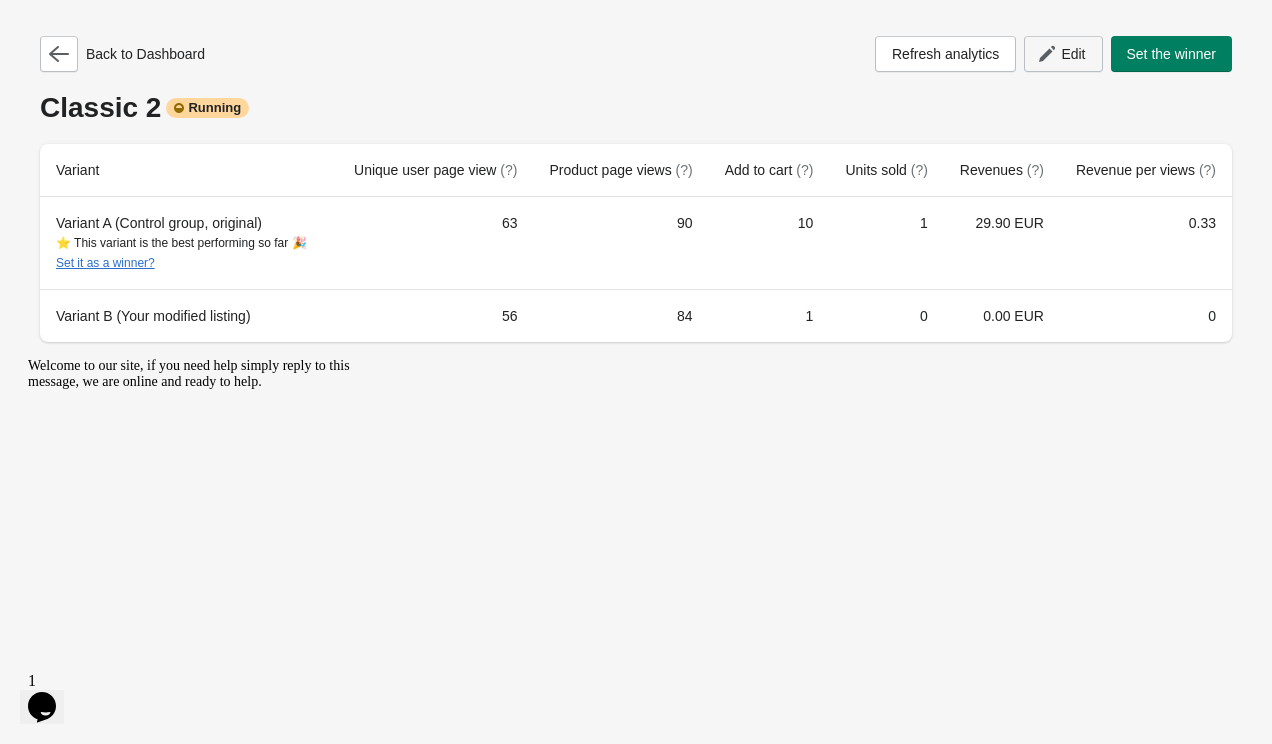 click on "Edit" at bounding box center [1063, 54] 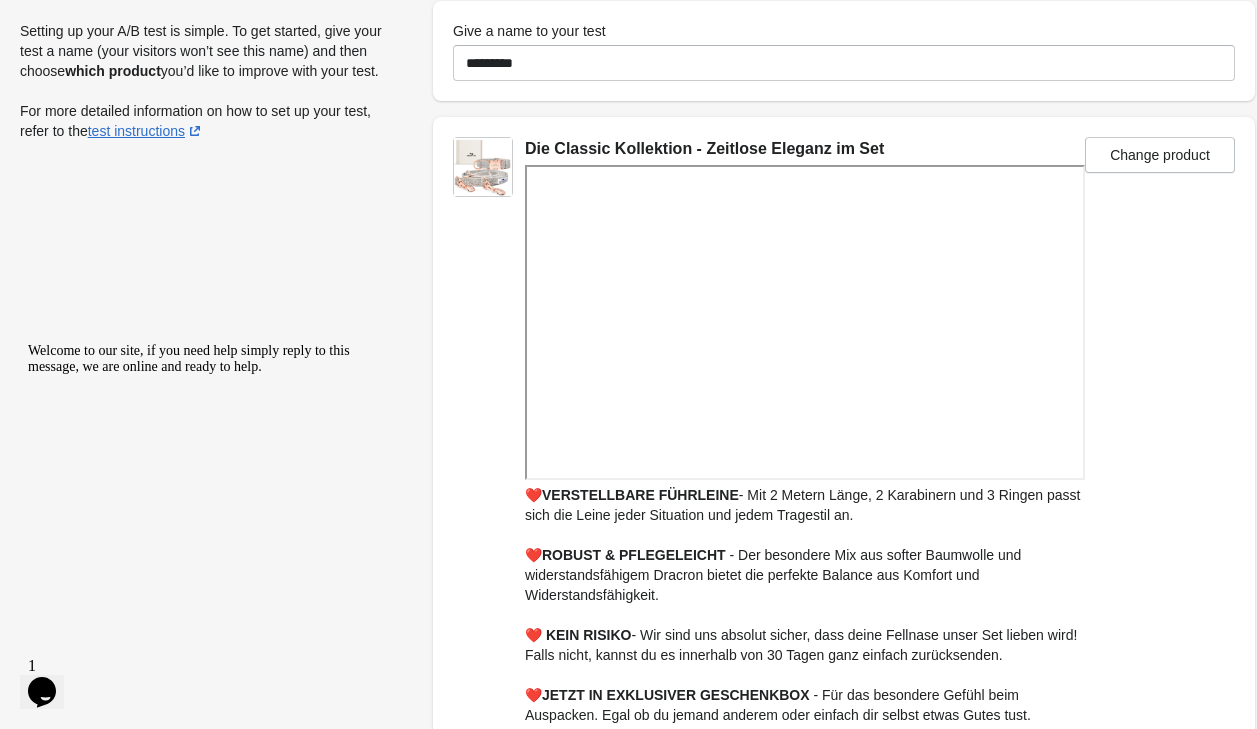 scroll, scrollTop: 215, scrollLeft: 0, axis: vertical 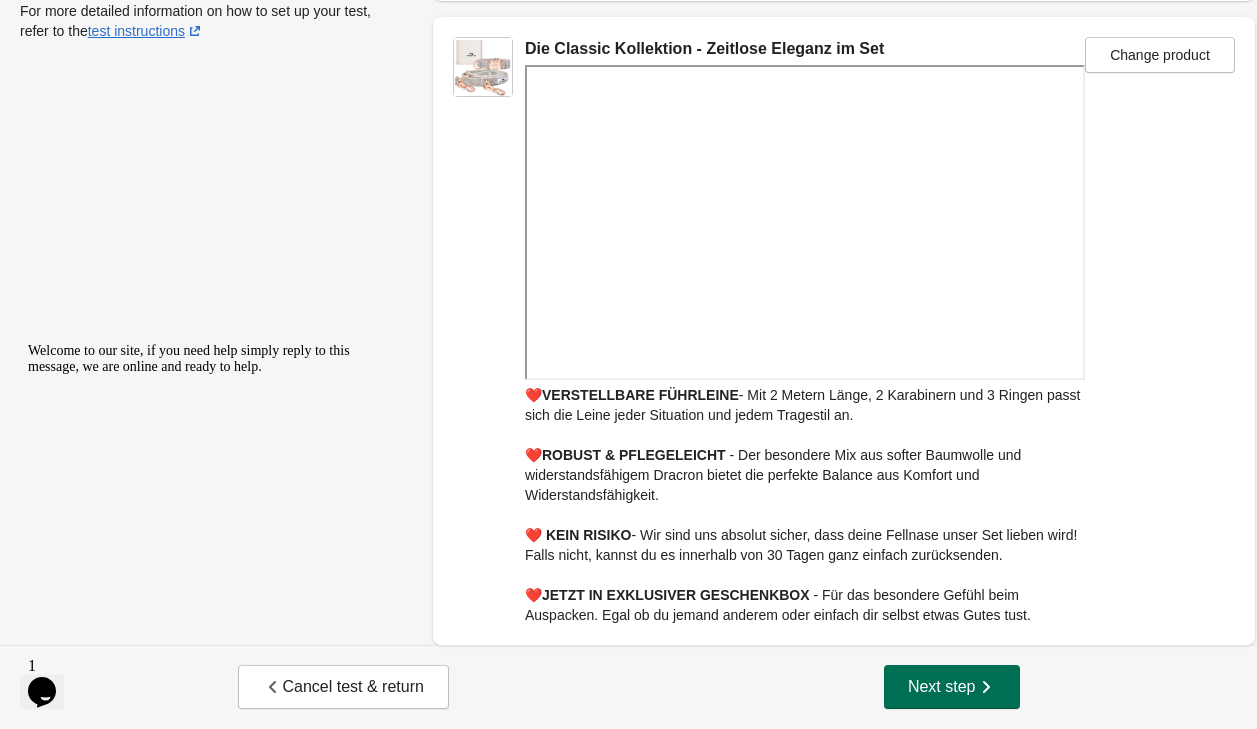 click on "Next step" at bounding box center [952, 687] 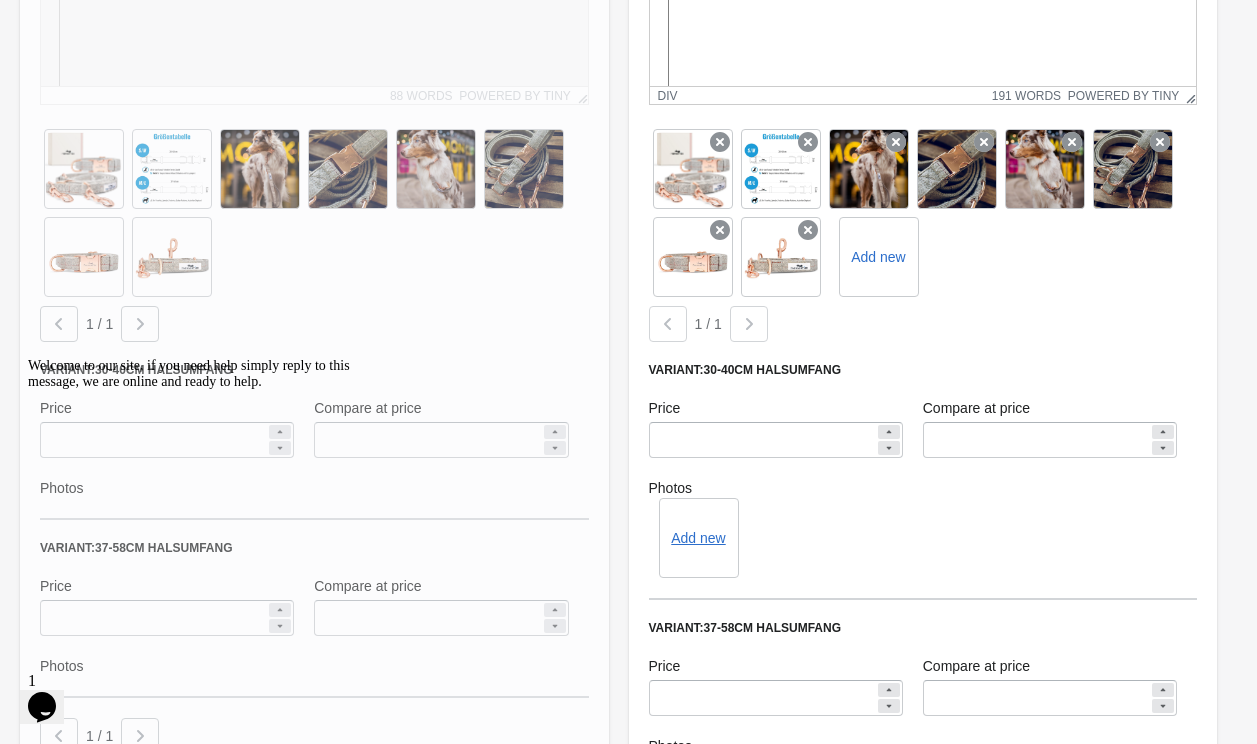 scroll, scrollTop: 675, scrollLeft: 0, axis: vertical 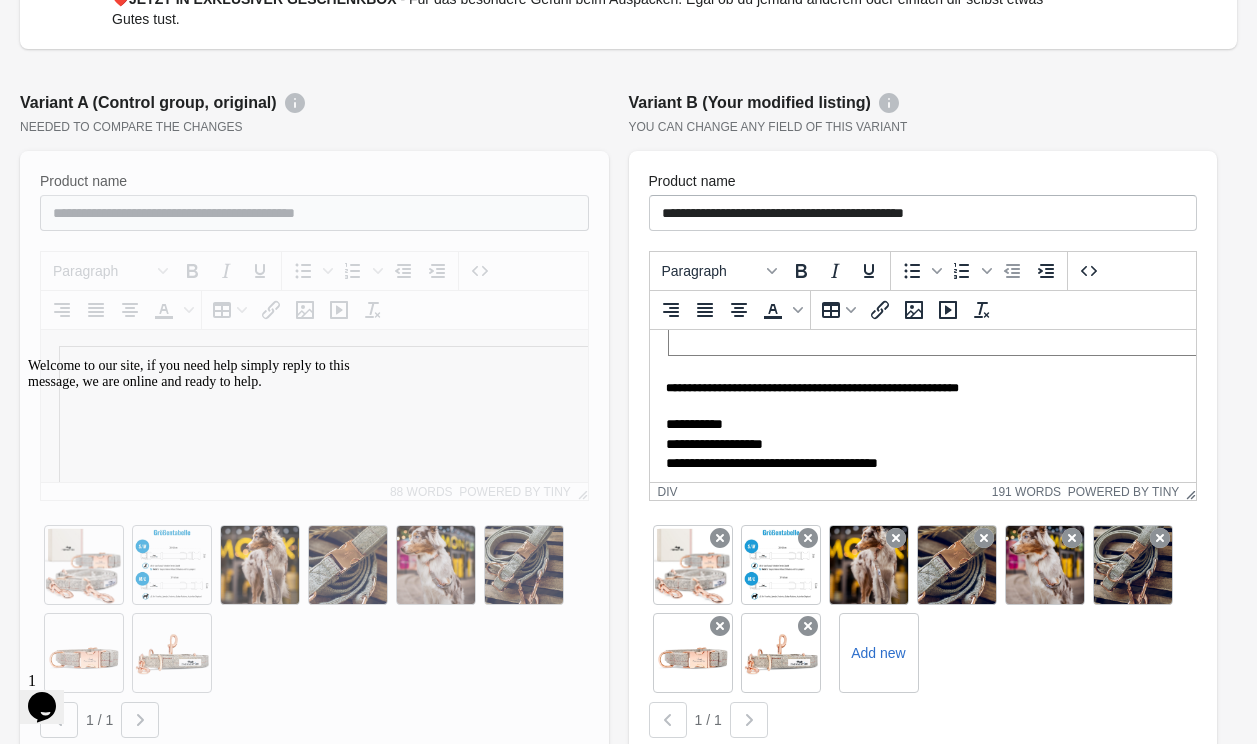 click on "**********" at bounding box center [922, 699] 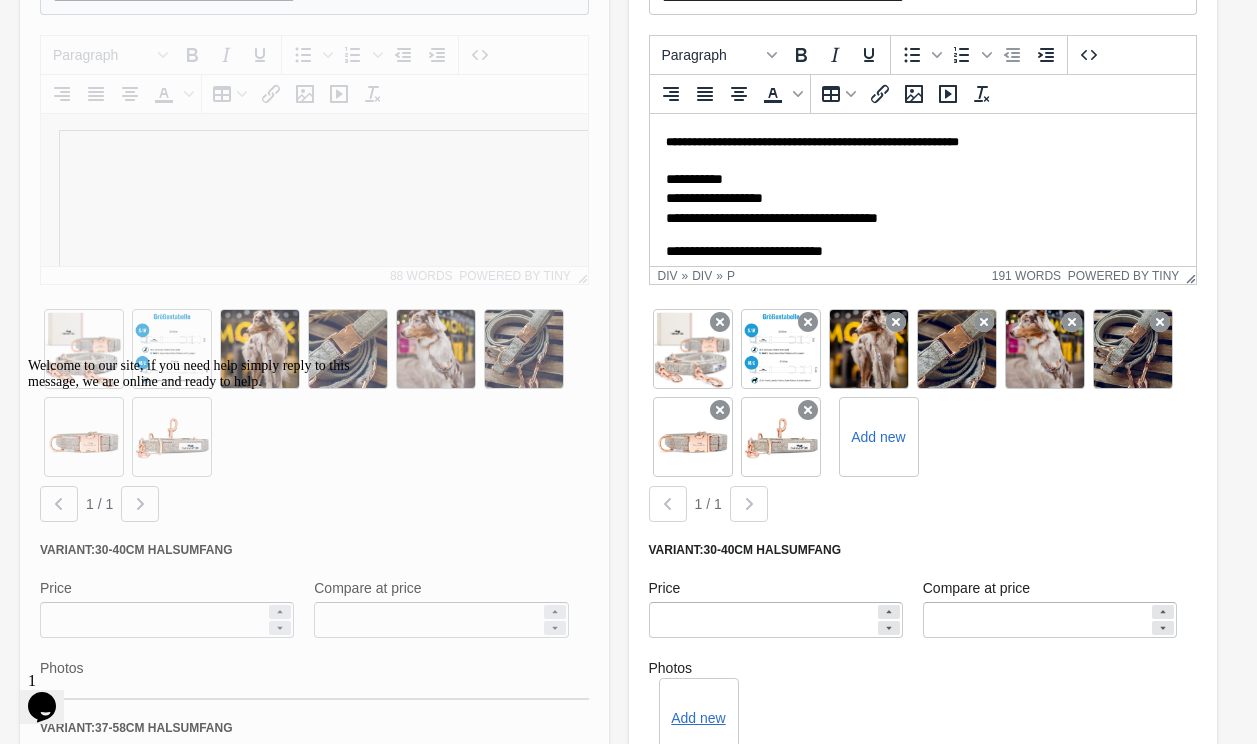 scroll, scrollTop: 703, scrollLeft: 0, axis: vertical 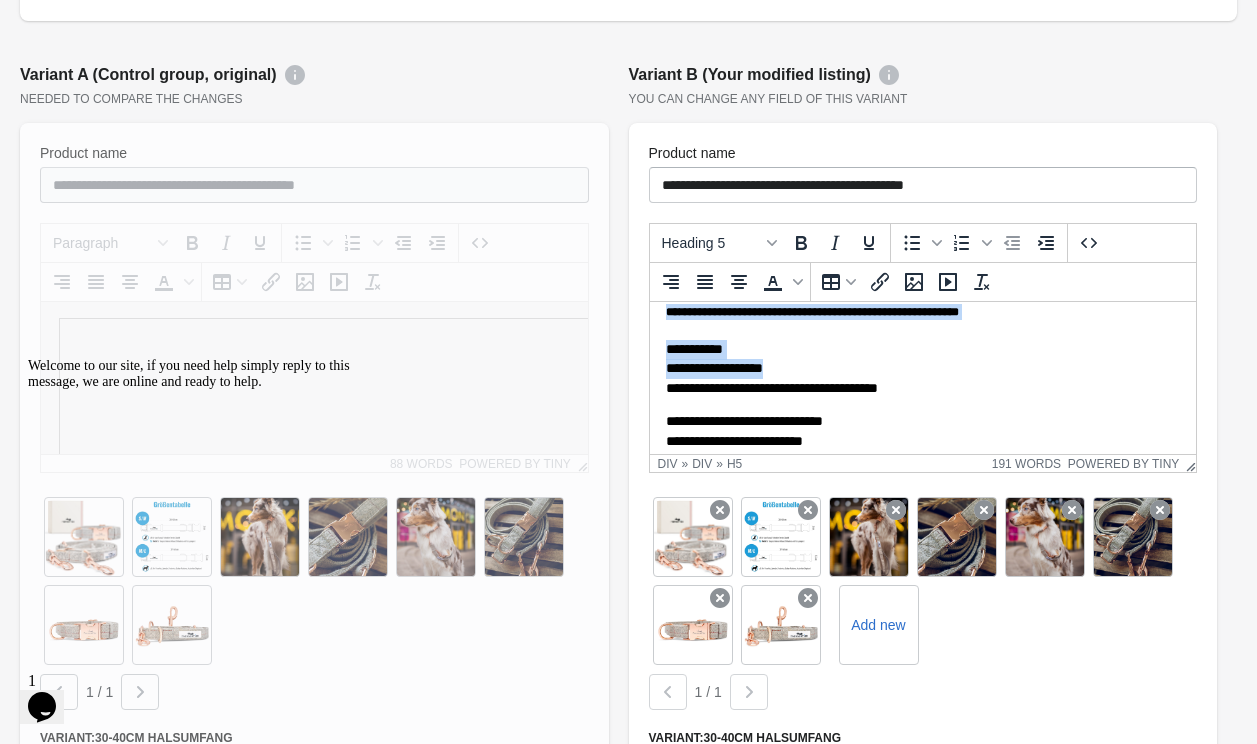 drag, startPoint x: 667, startPoint y: 328, endPoint x: 990, endPoint y: 368, distance: 325.46735 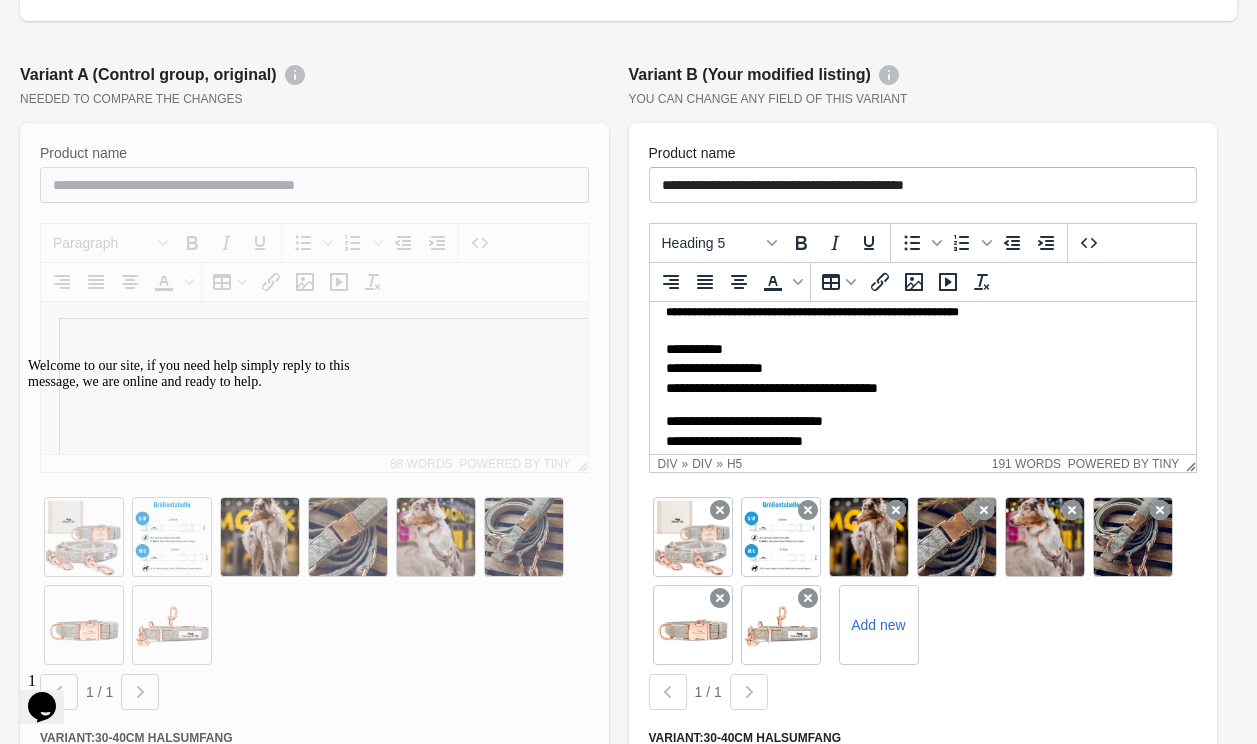 click on "**********" at bounding box center (915, 369) 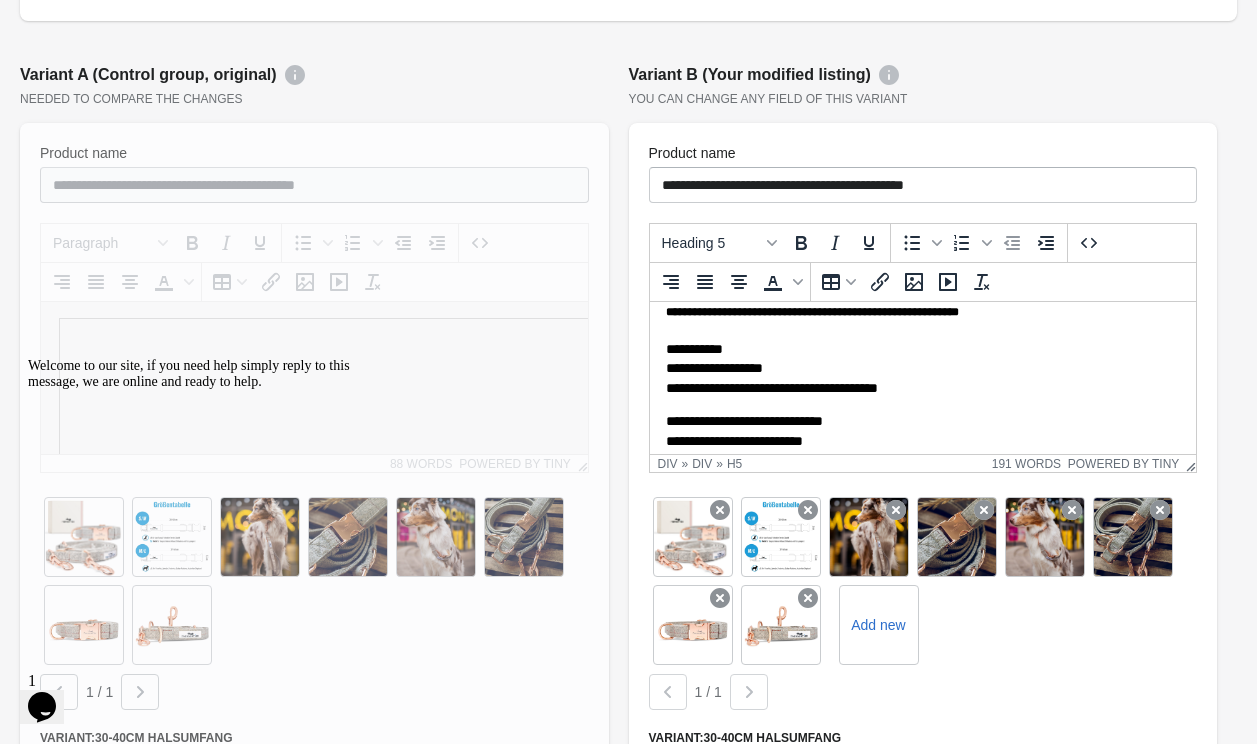 click on "**********" at bounding box center (922, 452) 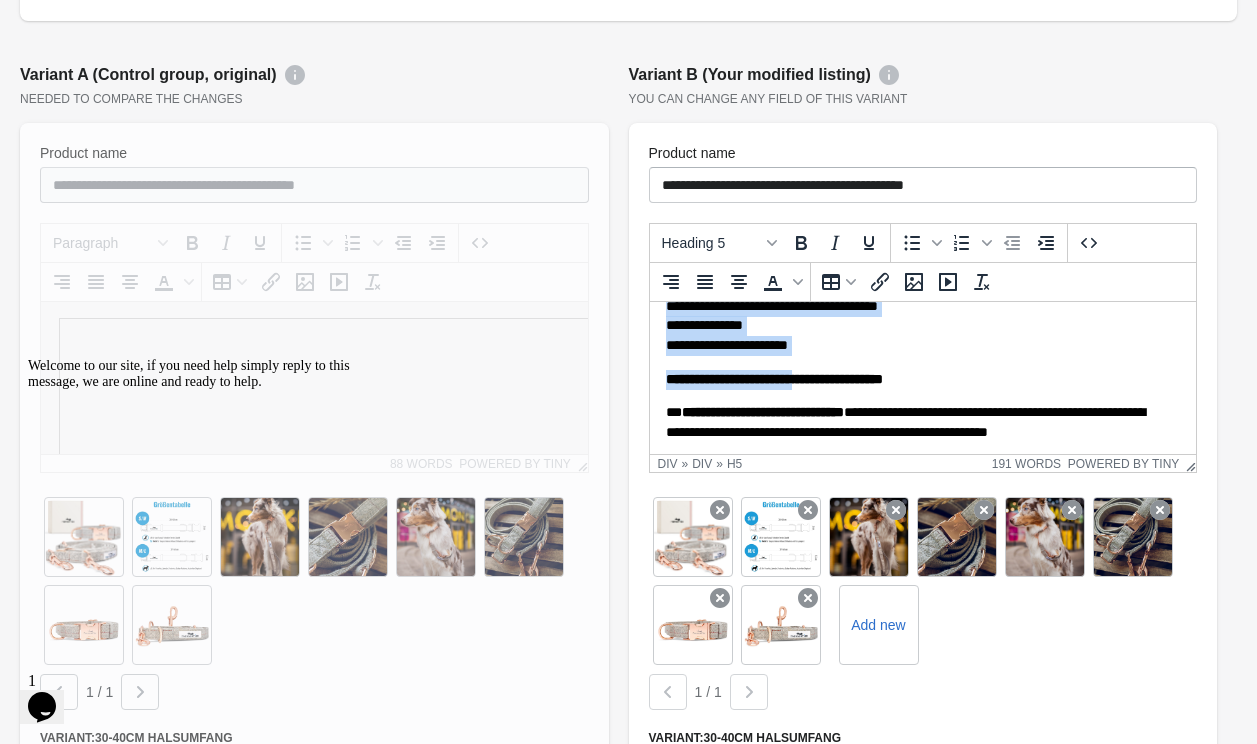 scroll, scrollTop: 560, scrollLeft: 0, axis: vertical 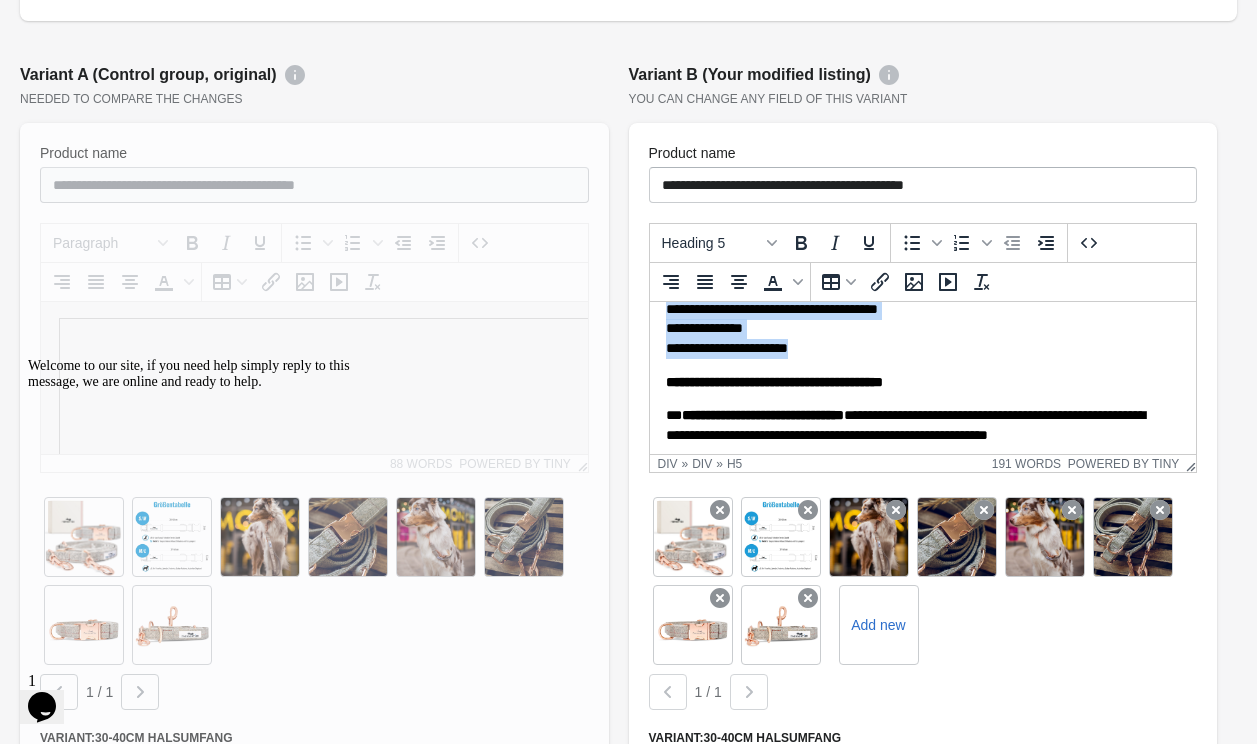 drag, startPoint x: 666, startPoint y: 312, endPoint x: 837, endPoint y: 353, distance: 175.84653 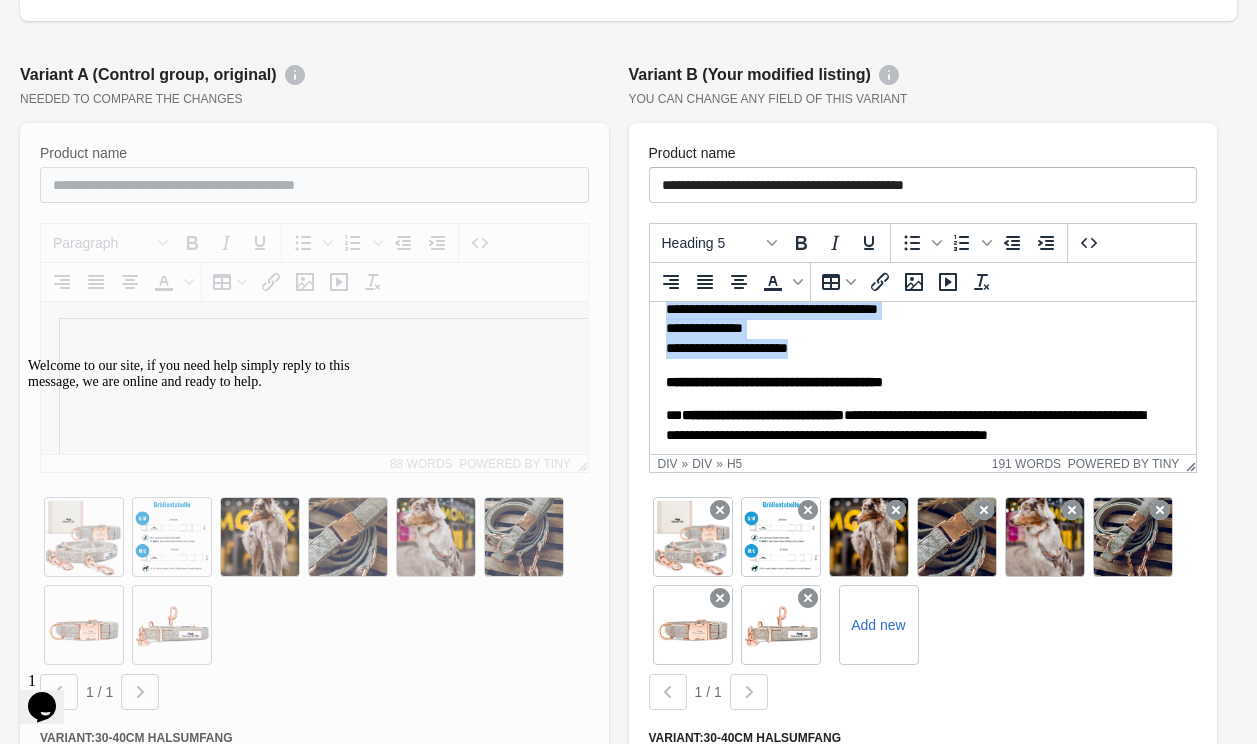 copy on "**********" 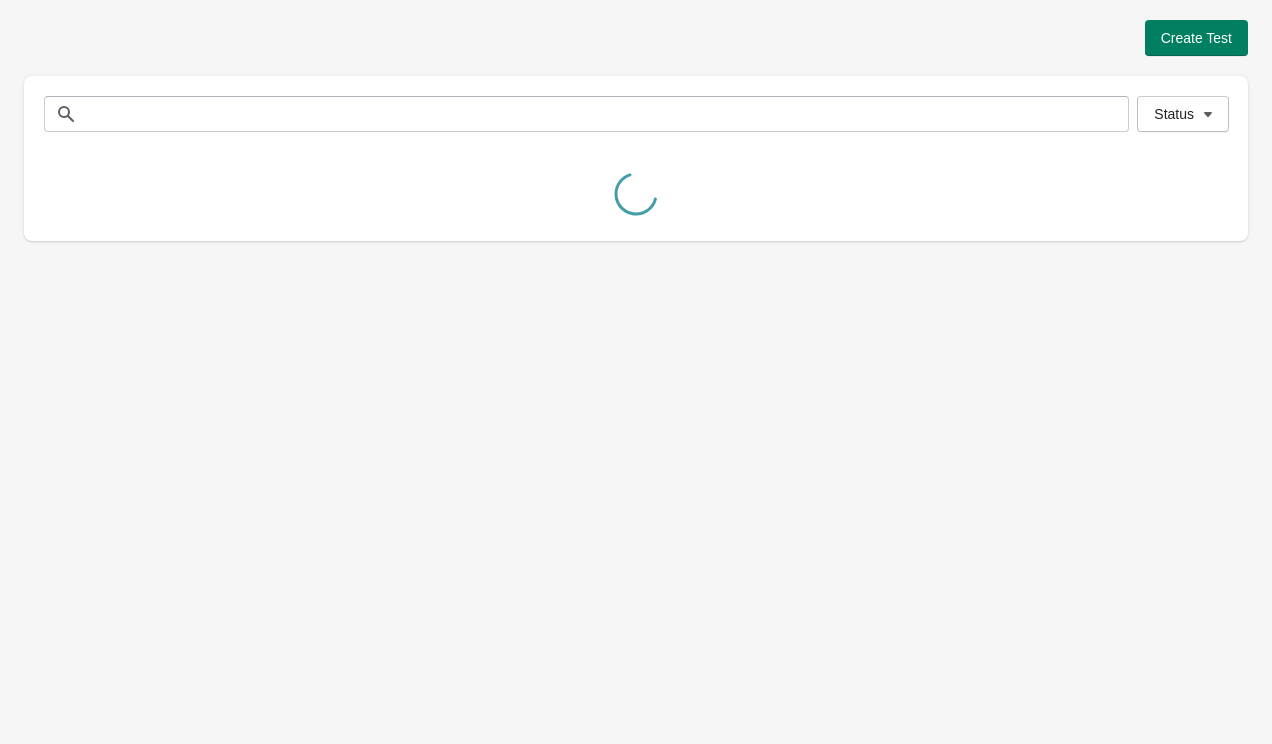 scroll, scrollTop: 0, scrollLeft: 0, axis: both 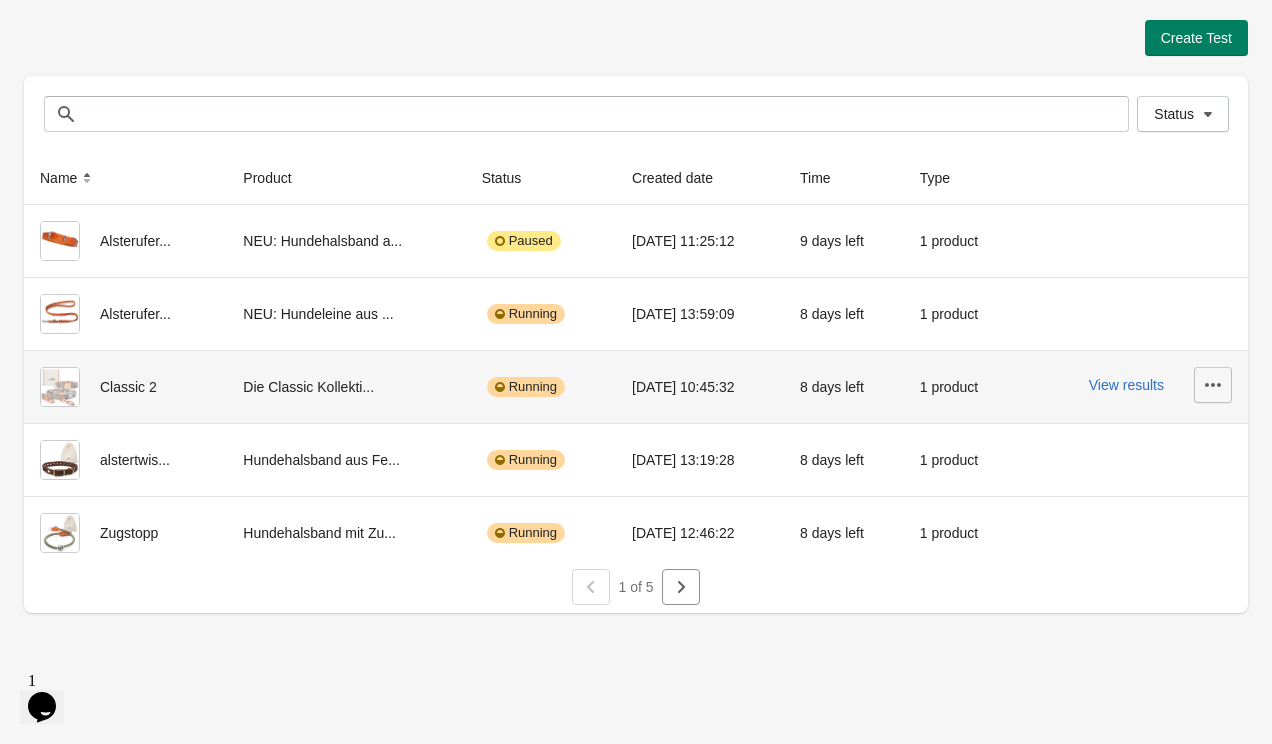 click 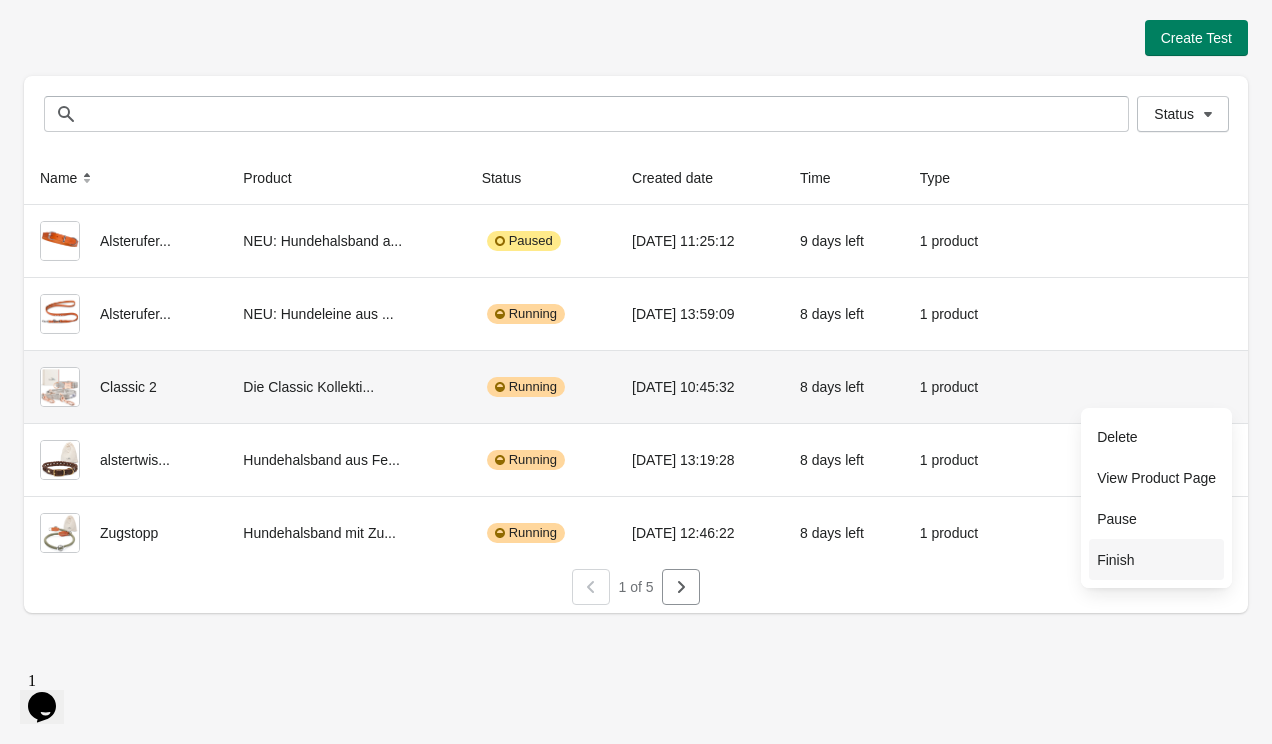 click on "Finish" at bounding box center (1156, 560) 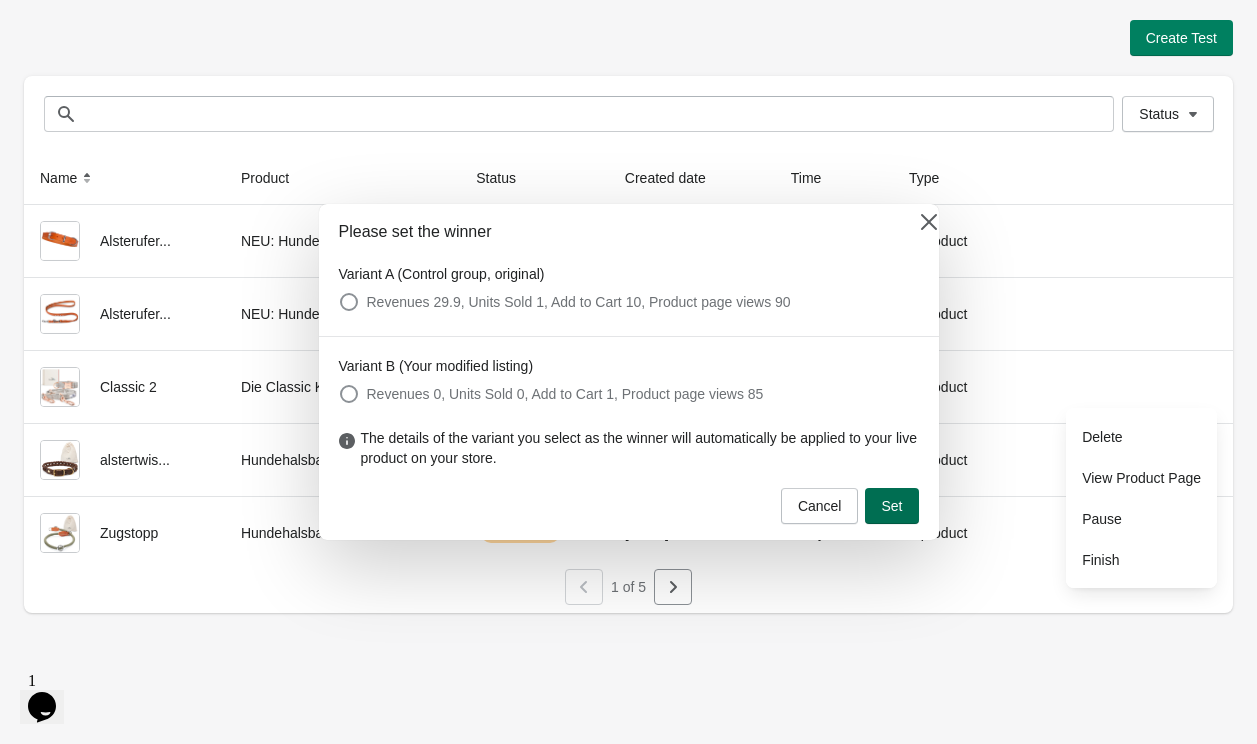 click on "Set" at bounding box center (891, 506) 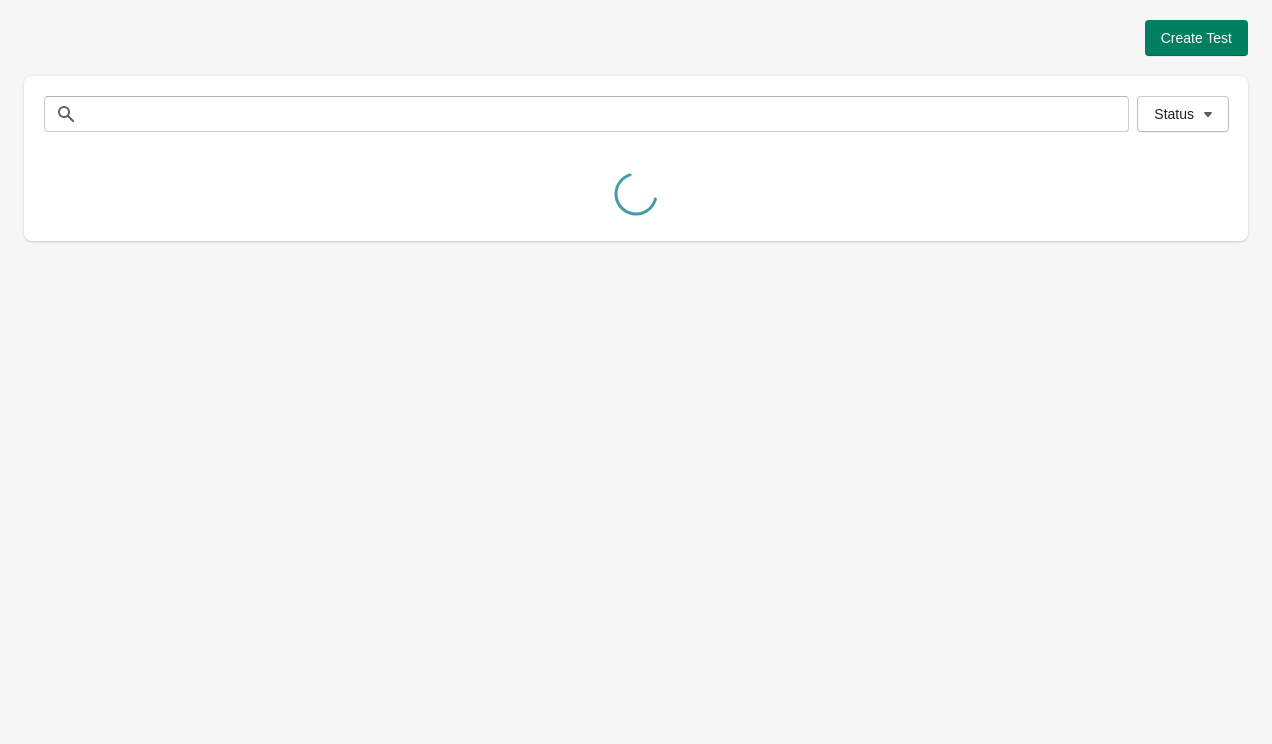 scroll, scrollTop: 0, scrollLeft: 0, axis: both 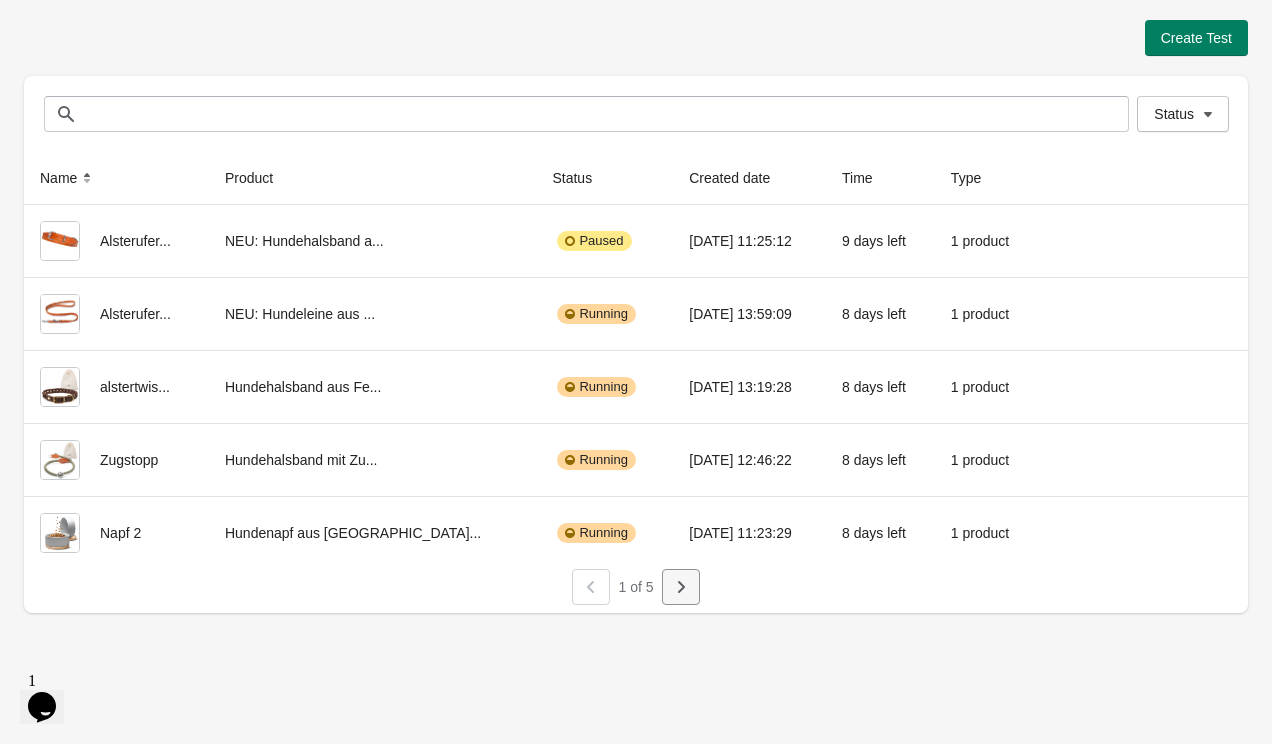 click 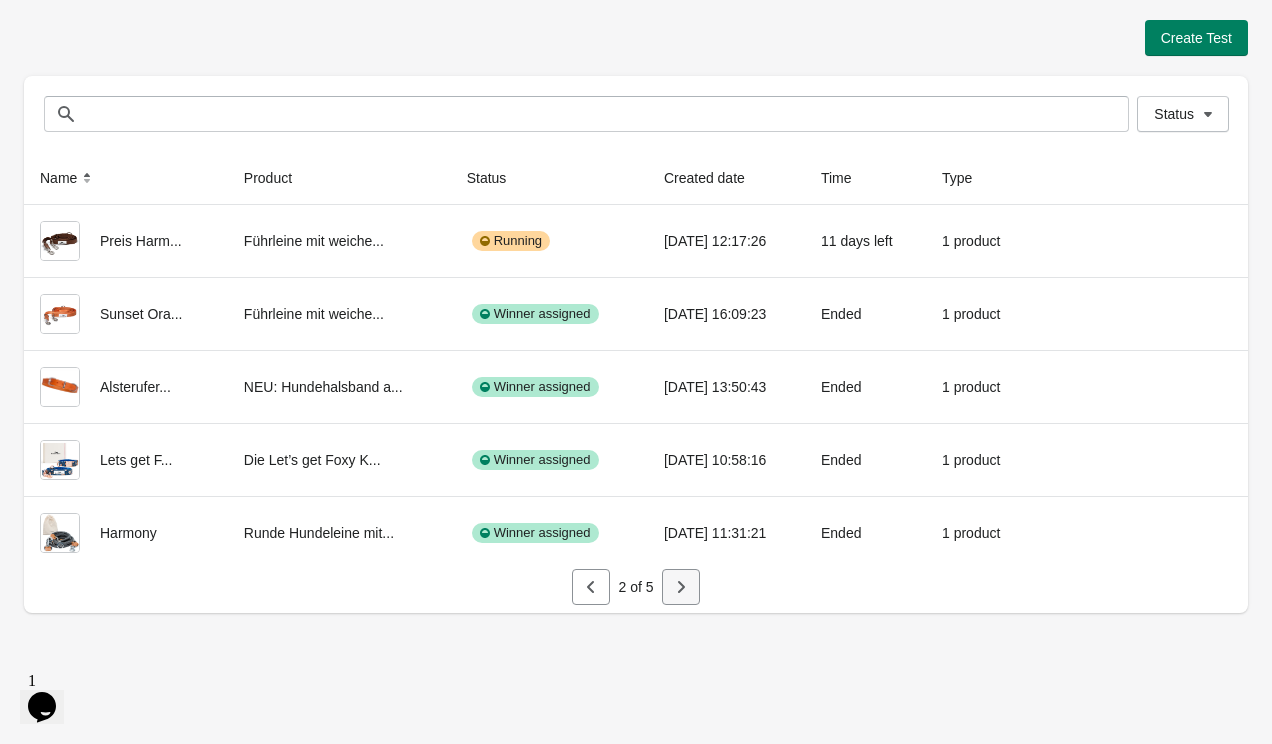 click 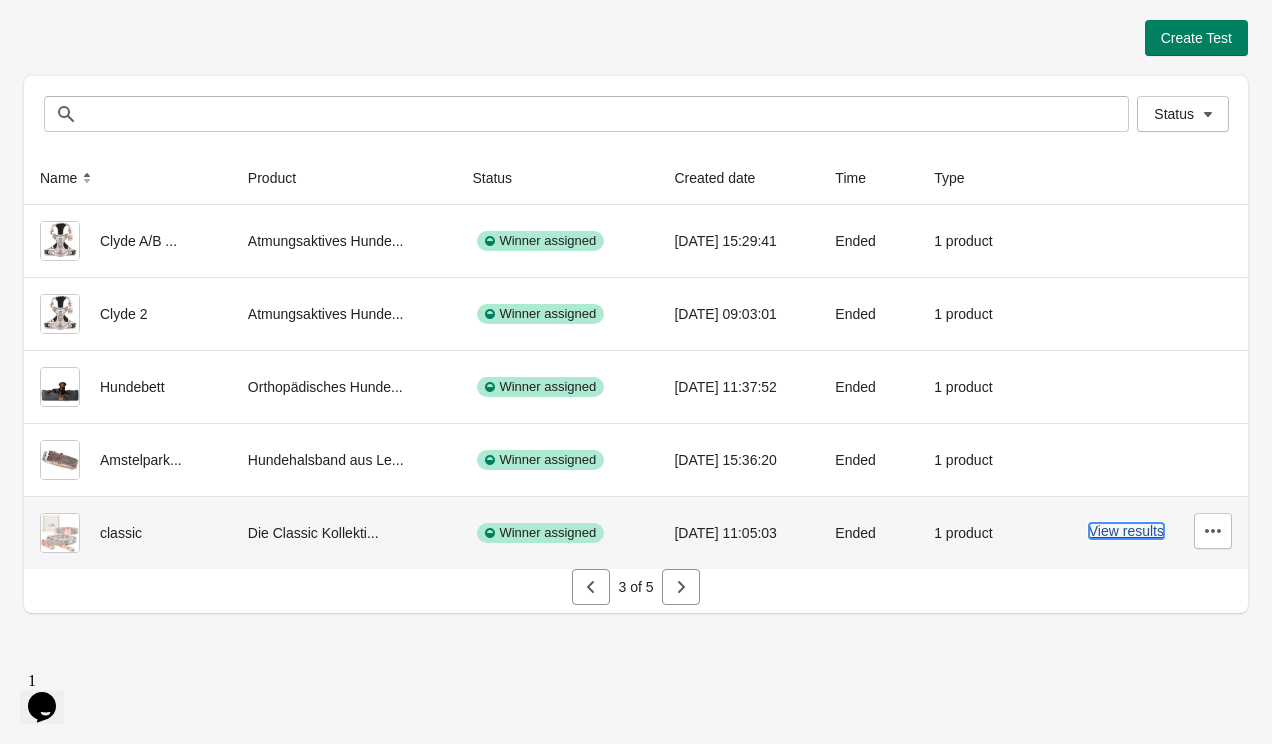 click on "View results" at bounding box center (1126, 531) 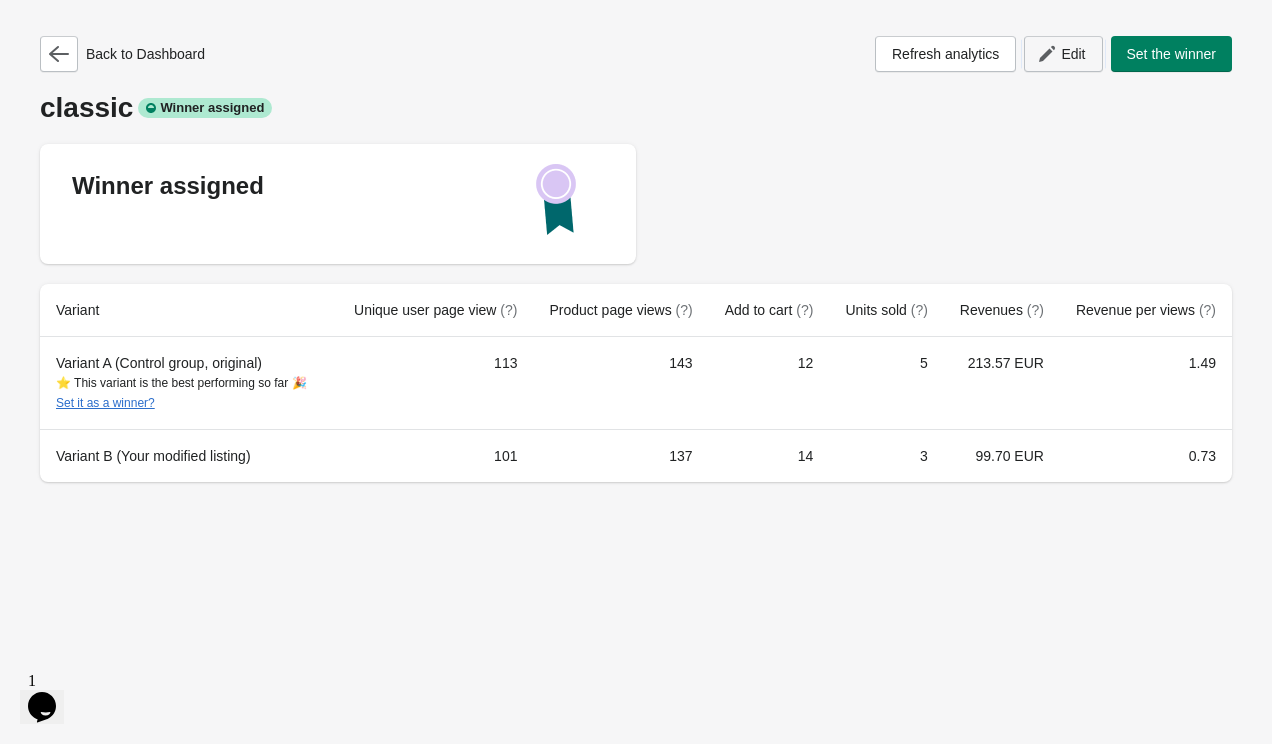 click on "Edit" at bounding box center (1073, 54) 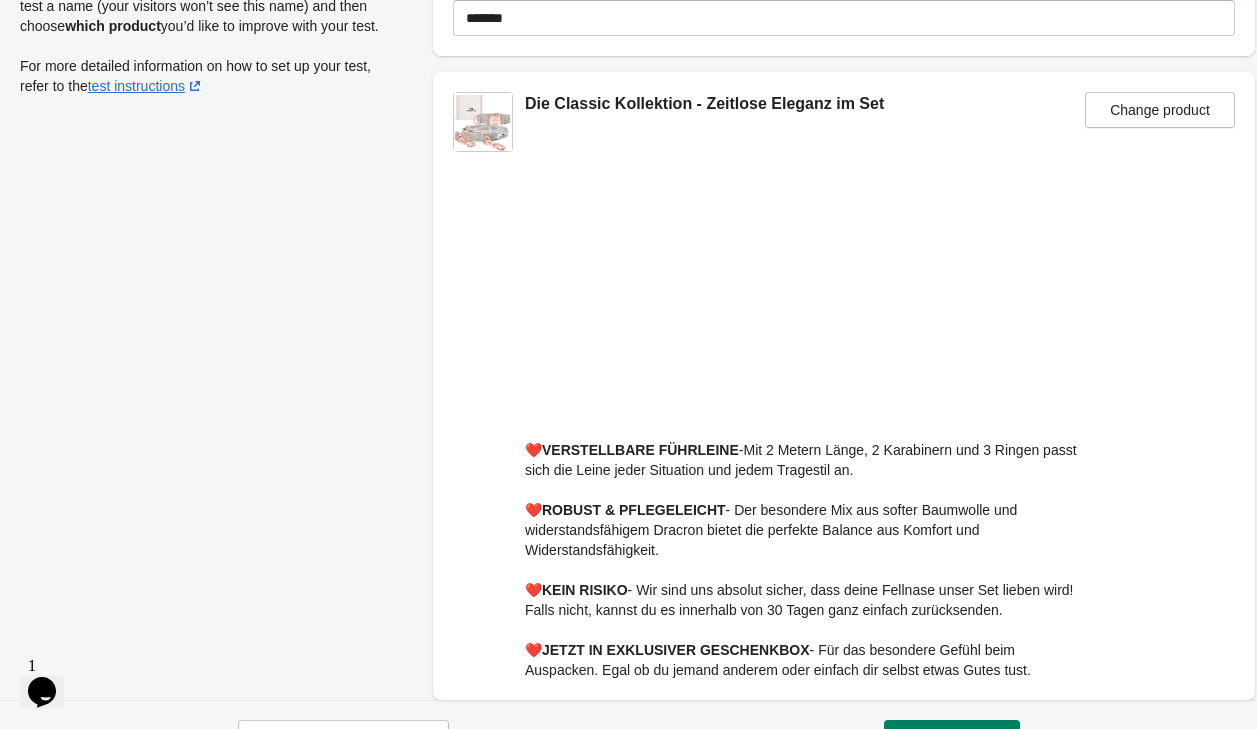 scroll, scrollTop: 162, scrollLeft: 0, axis: vertical 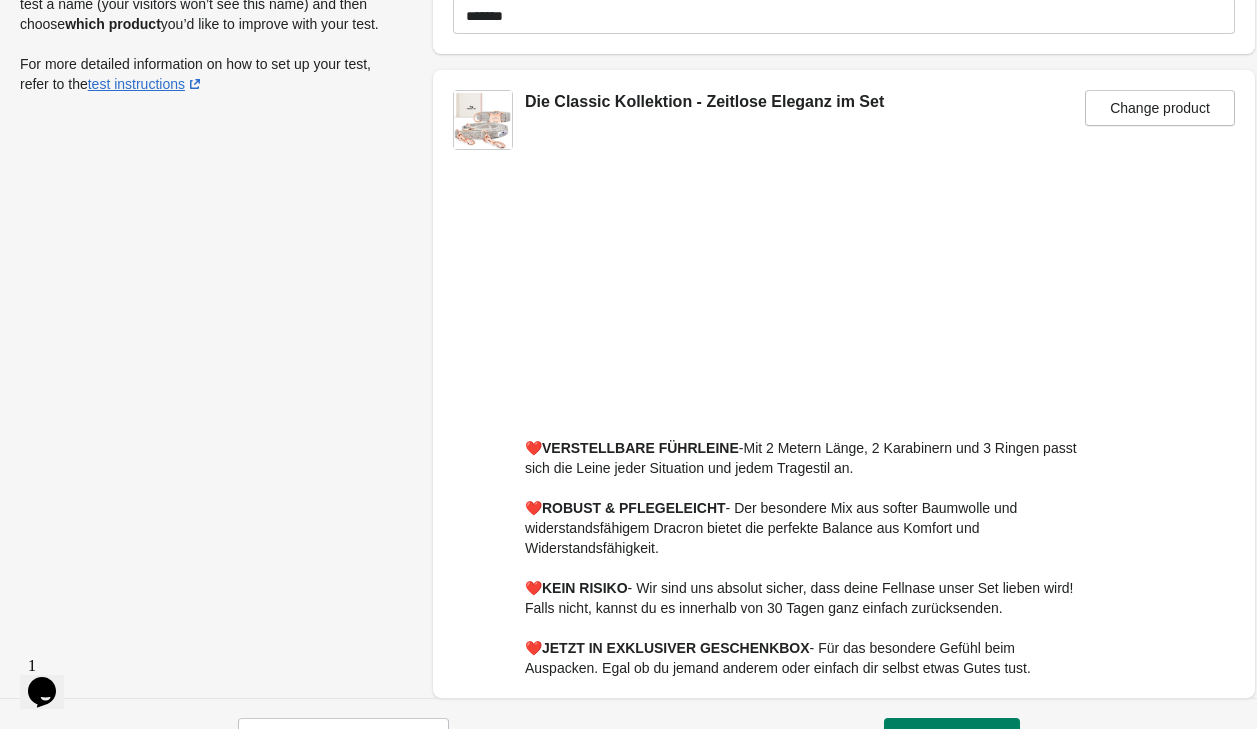 drag, startPoint x: 521, startPoint y: 449, endPoint x: 1066, endPoint y: 681, distance: 592.3251 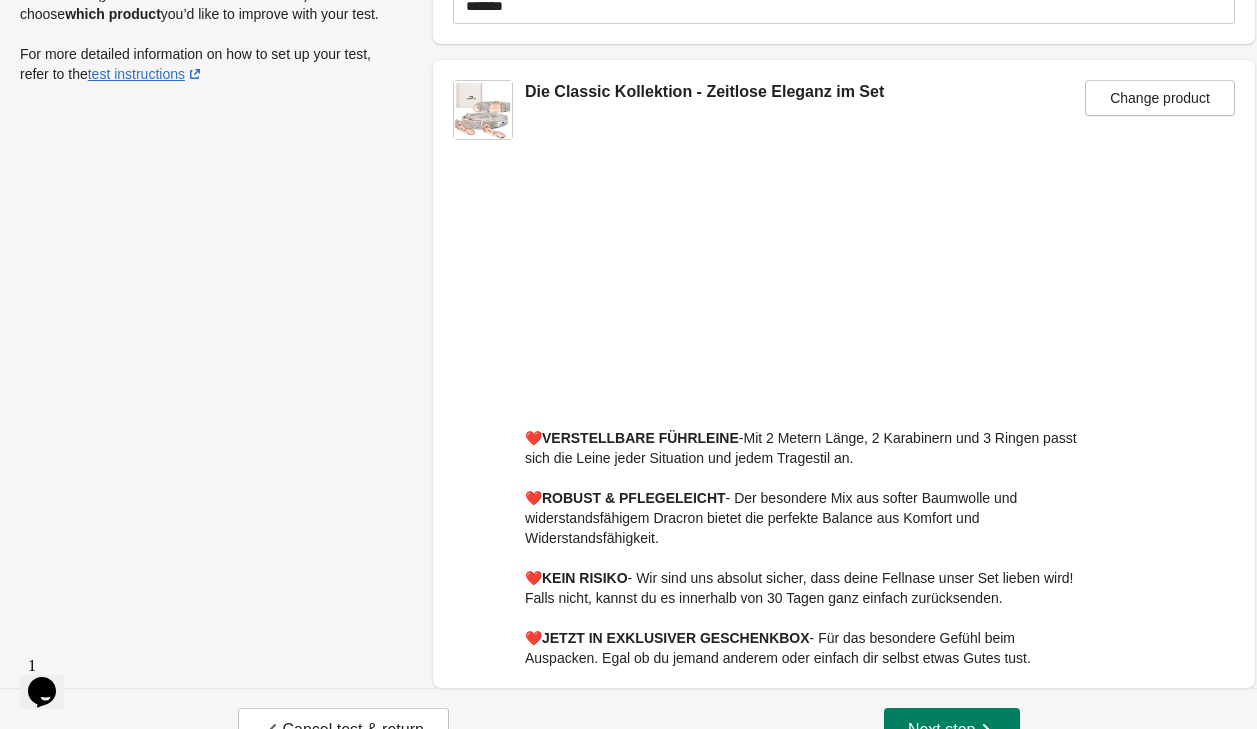 scroll, scrollTop: 198, scrollLeft: 0, axis: vertical 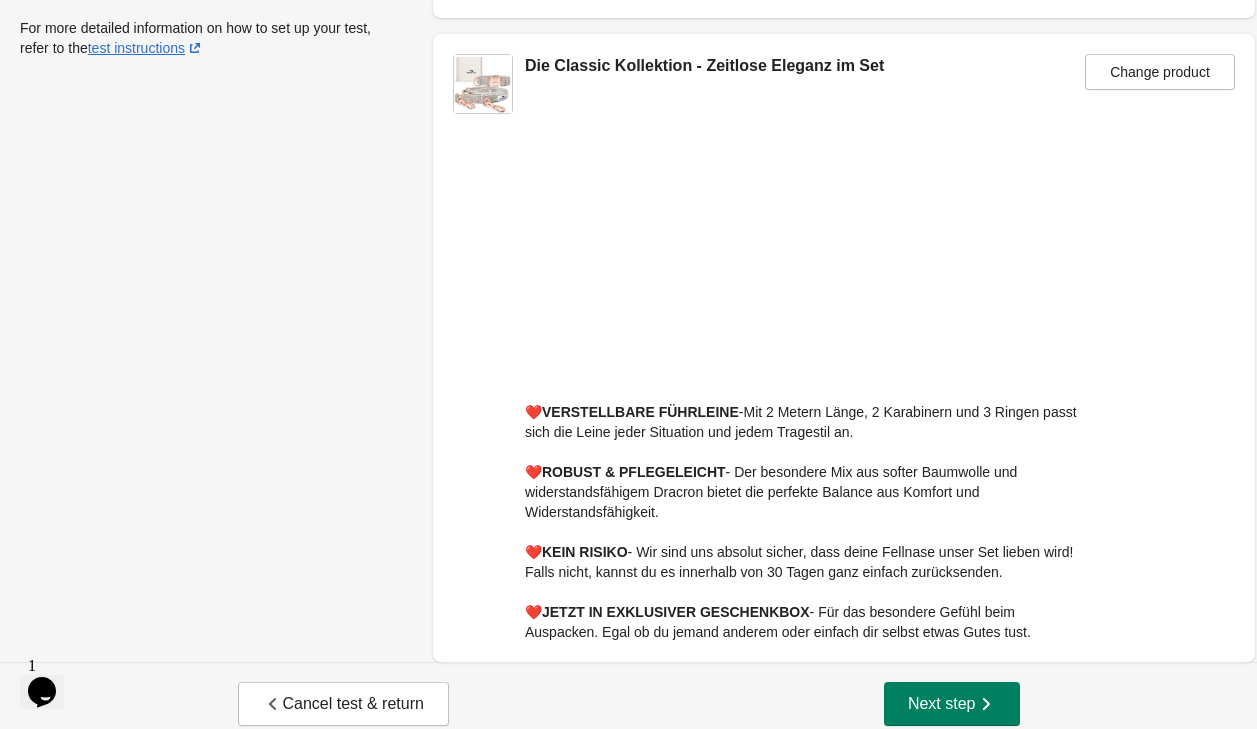 click on "Set up your A/B test  Setting up your A/B test is simple. To get started, give your test a name (your visitors won’t see this name) and then choose  which product  you’d like to improve with your test. For more detailed information on how to set up your test, refer to the  test instructions Give a name to your test ******* Die Classic Kollektion - Zeitlose Eleganz im Set
❤️  VERSTELLBARE FÜHRLEINE  -  Mit 2 Metern Länge, 2 Karabinern und 3 Ringen passt sich die Leine jeder Situation und jedem Tragestil an.
❤️  ROBUST &   PFLEGELEICHT  - Der besondere Mix aus softer Baumwolle und widerstandsfähigem Dracron bietet die perfekte Balance aus Komfort und Widerstandsfähigkeit.
❤️  KEIN RISIKO  - Wir sind uns absolut sicher, dass deine Fellnase unser Set lieben wird! Falls nicht, kannst du es innerhalb von 30 Tagen ganz einfach zurücksenden.
❤️   JETZT IN EXKLUSIVER GESCHENKBOX   Change product" at bounding box center [628, 274] 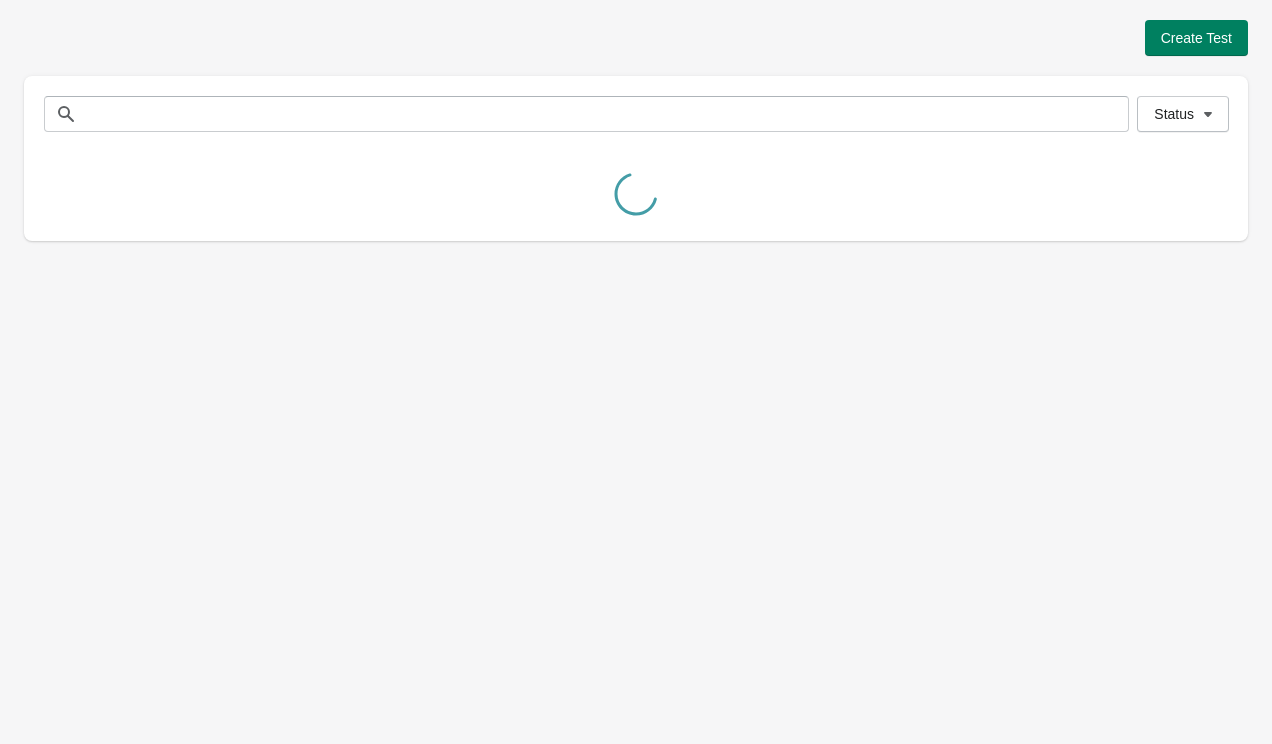scroll, scrollTop: 0, scrollLeft: 0, axis: both 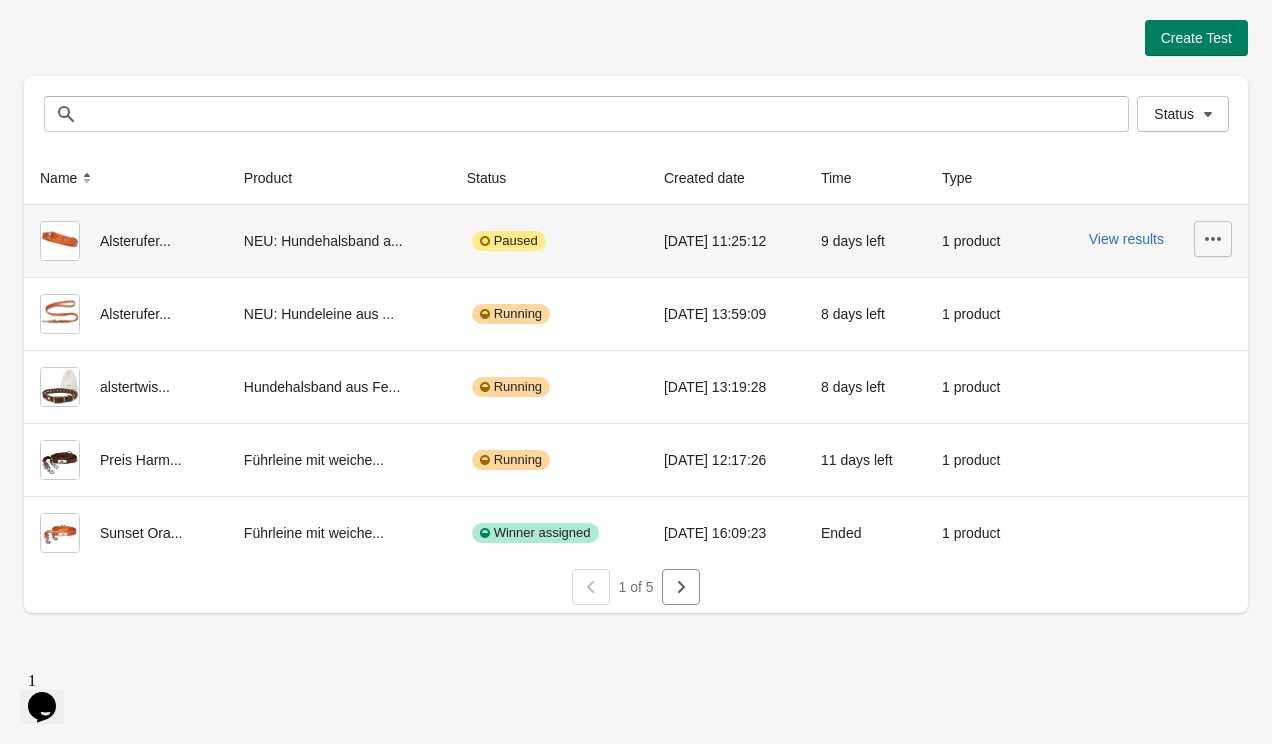click 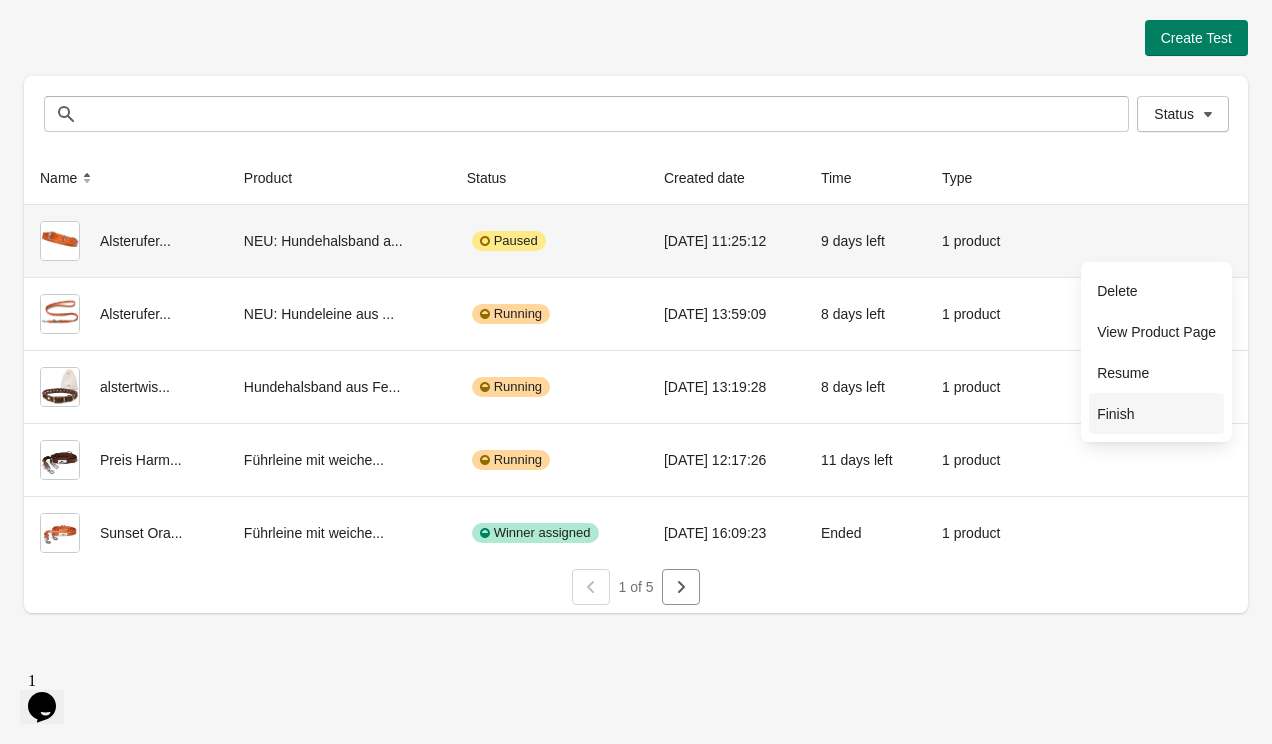 click on "Finish" at bounding box center (1156, 413) 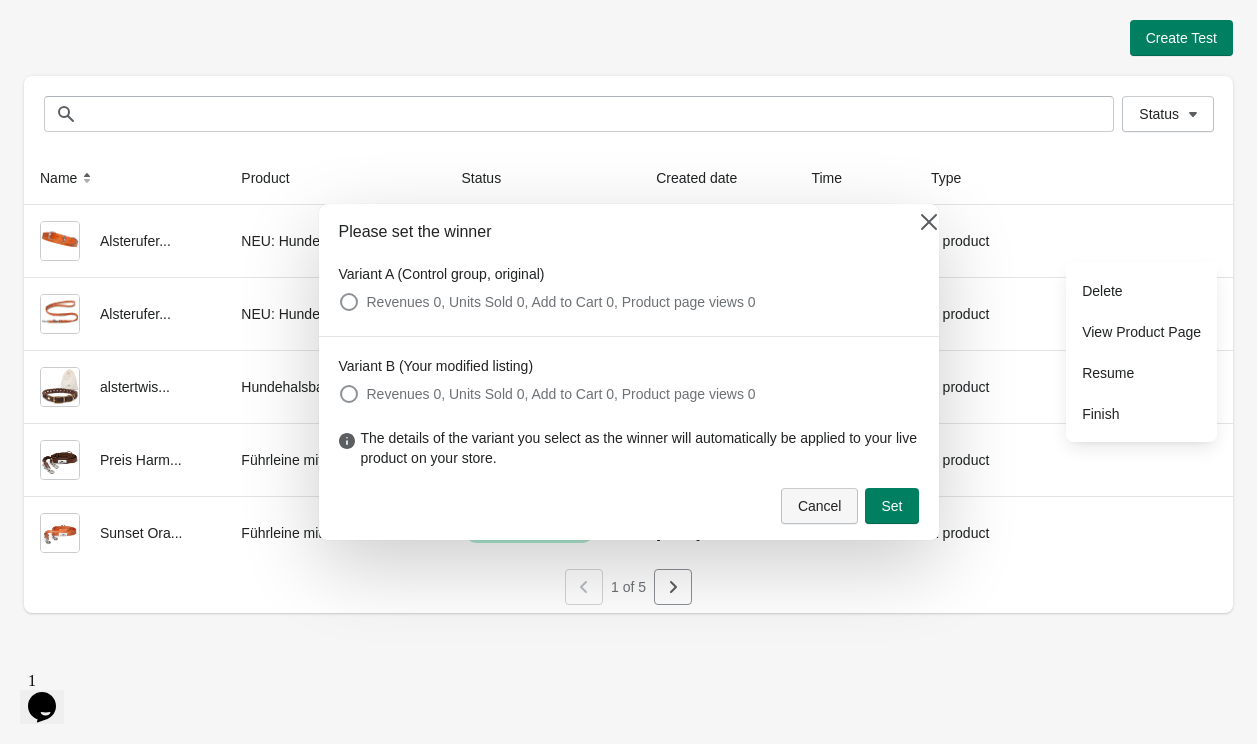 click on "Cancel" at bounding box center [820, 506] 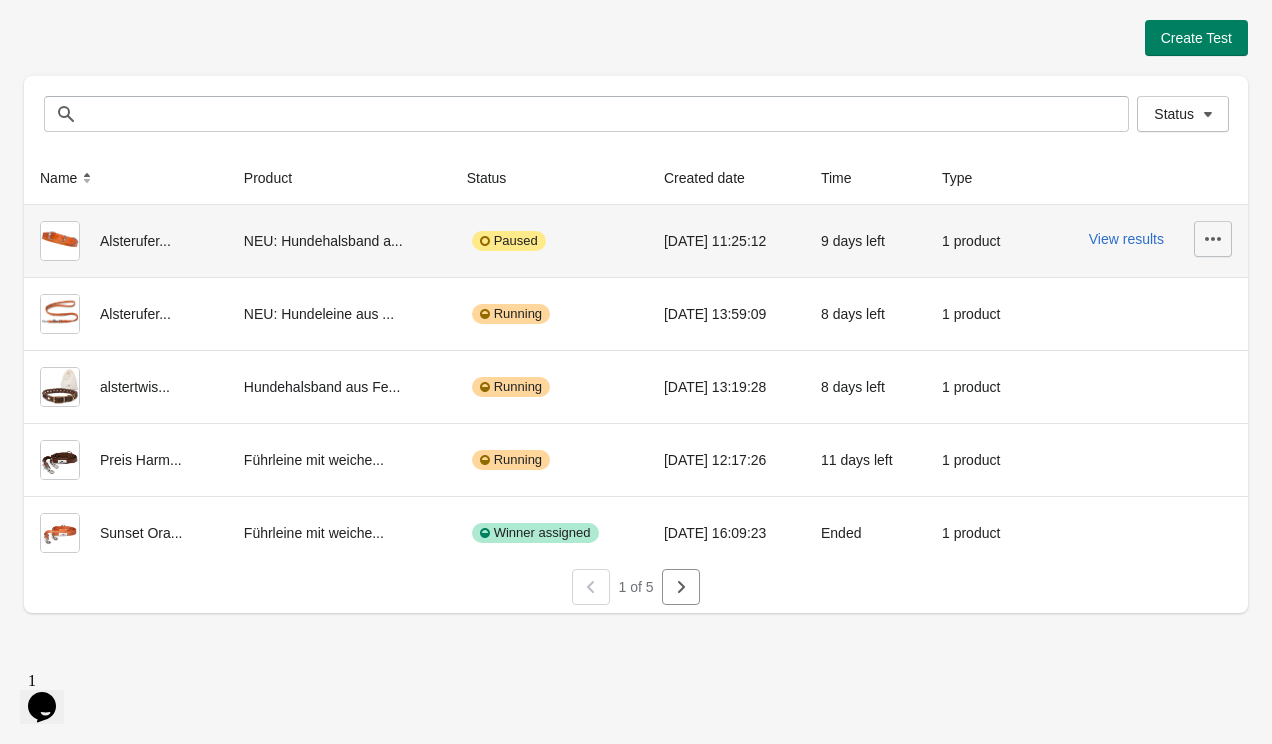 click 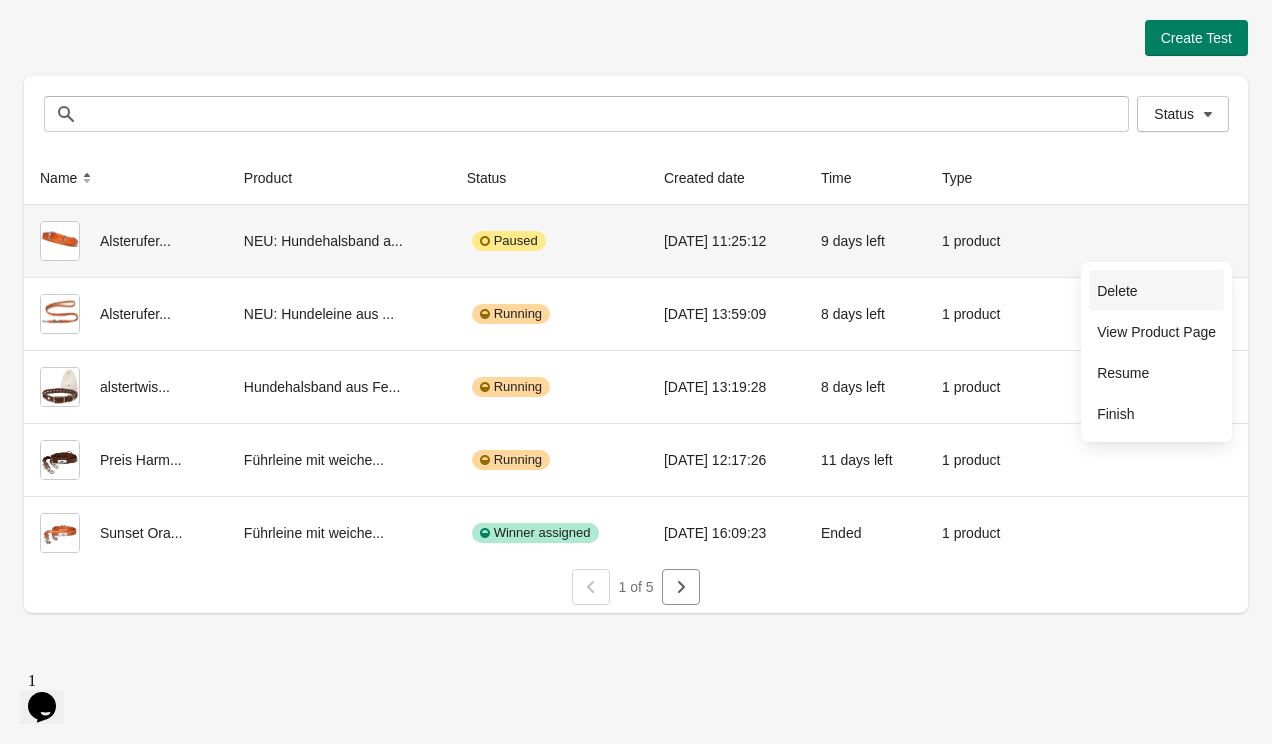 click on "Delete" at bounding box center (1156, 291) 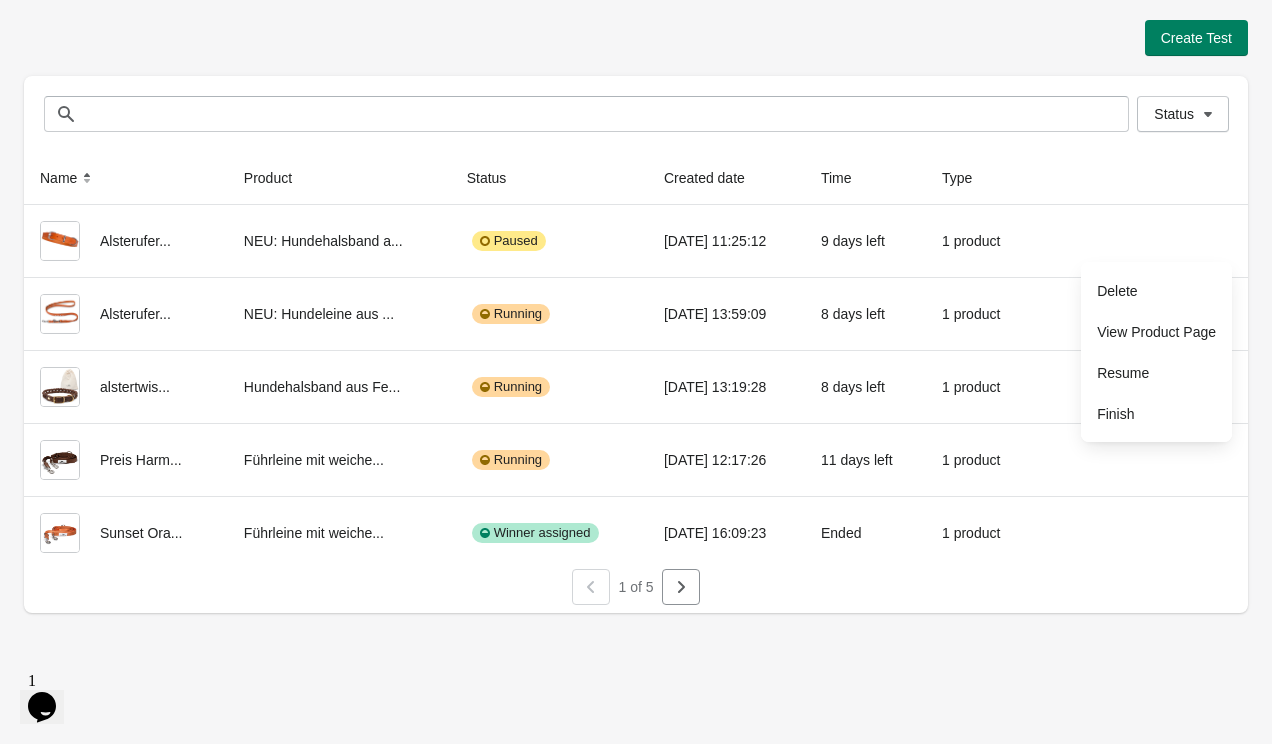 click on "Create Test" at bounding box center (636, 38) 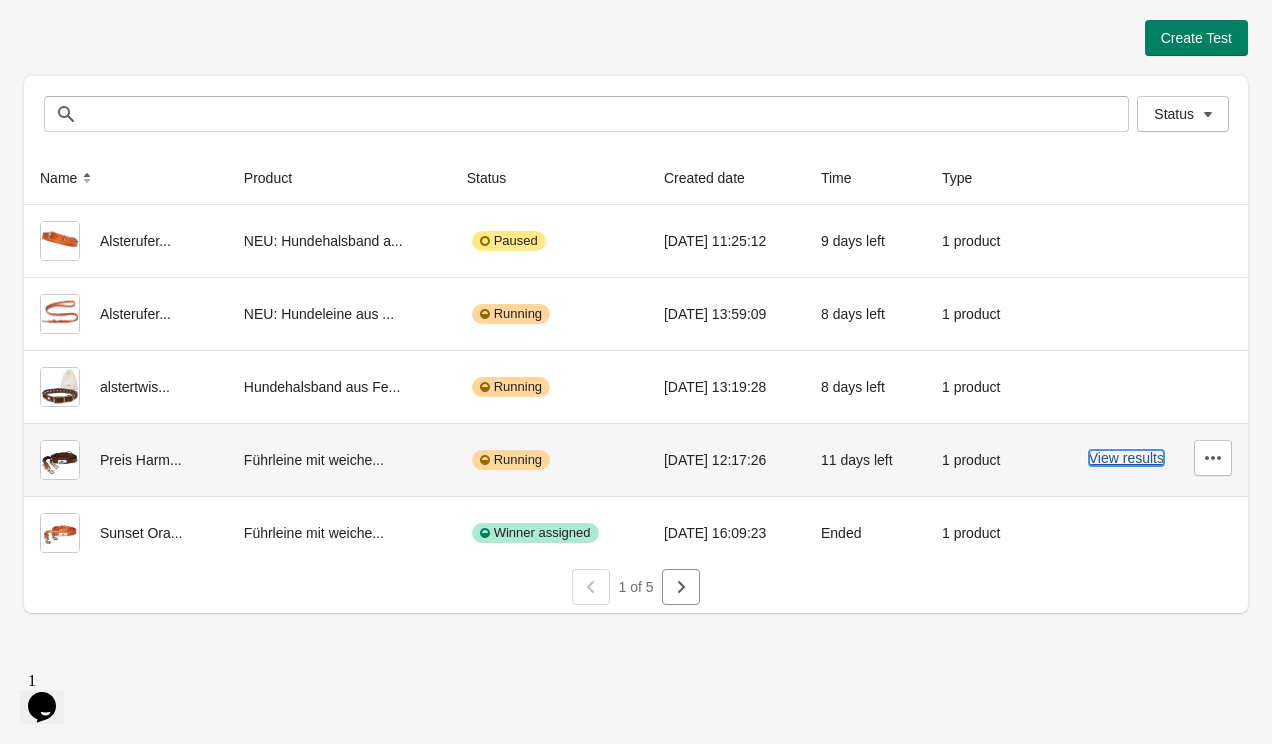 click on "View results" at bounding box center (1126, 458) 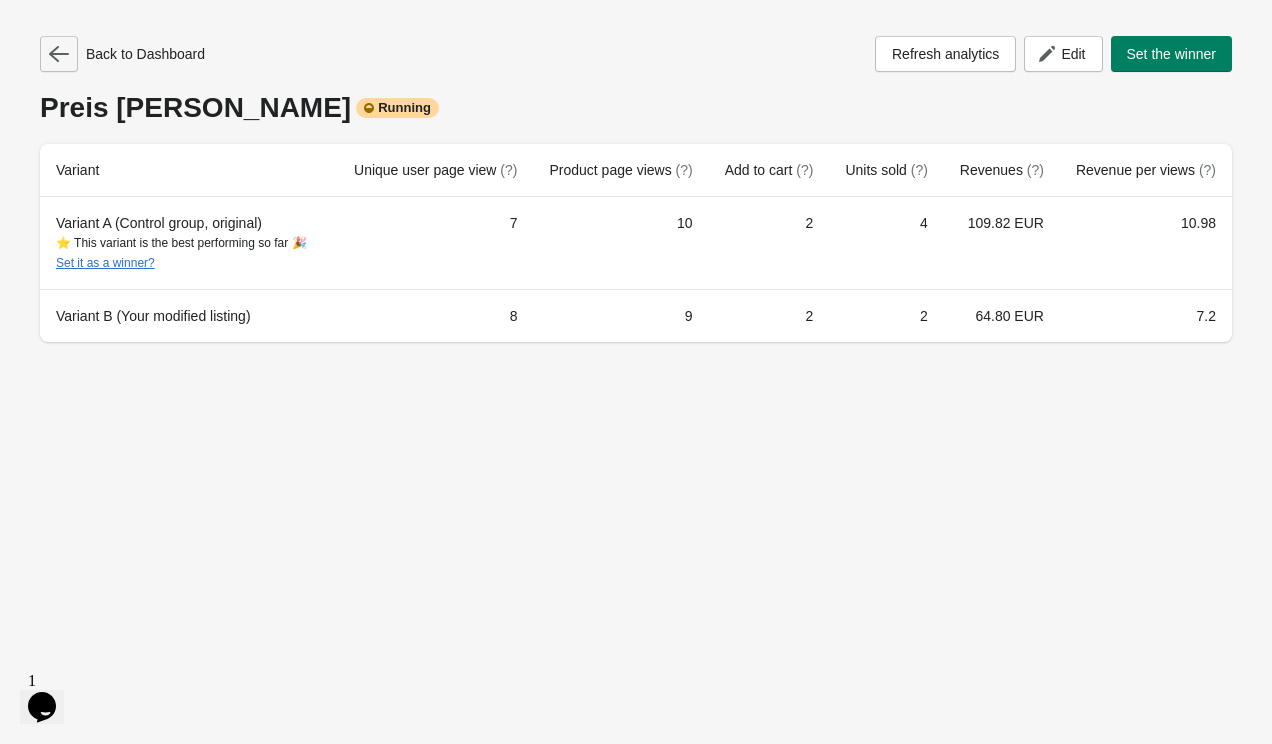 click 